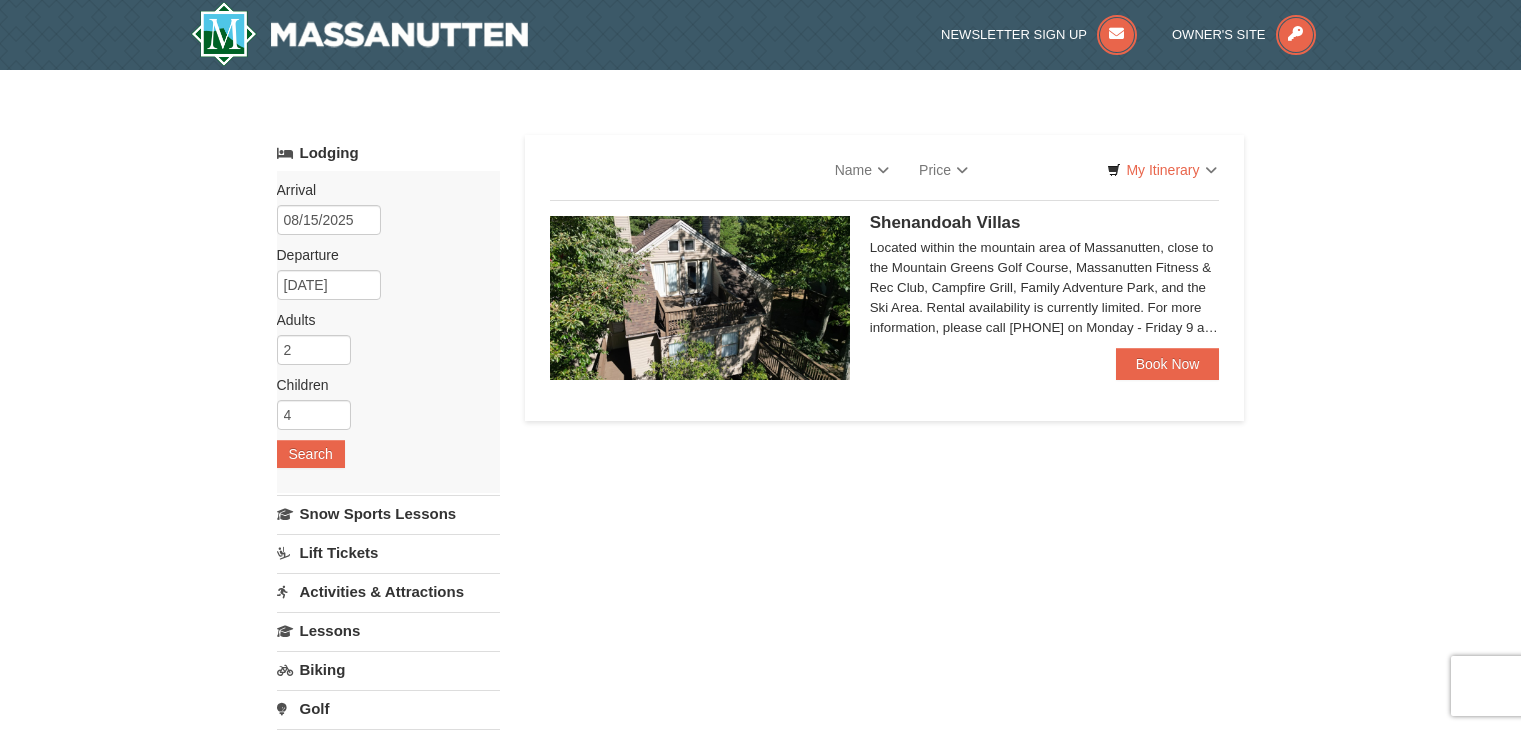 scroll, scrollTop: 0, scrollLeft: 0, axis: both 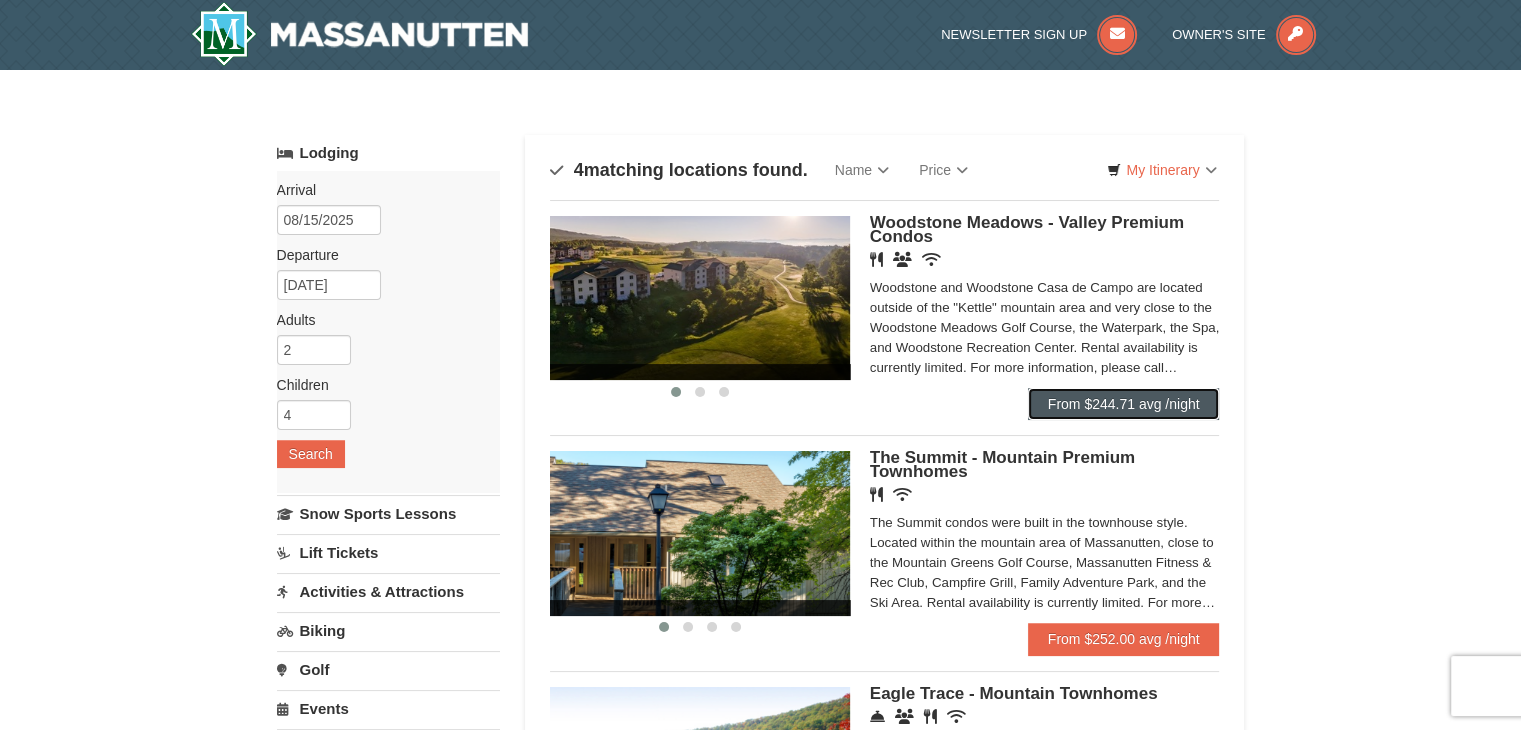click on "From $244.71 avg /night" at bounding box center (1124, 404) 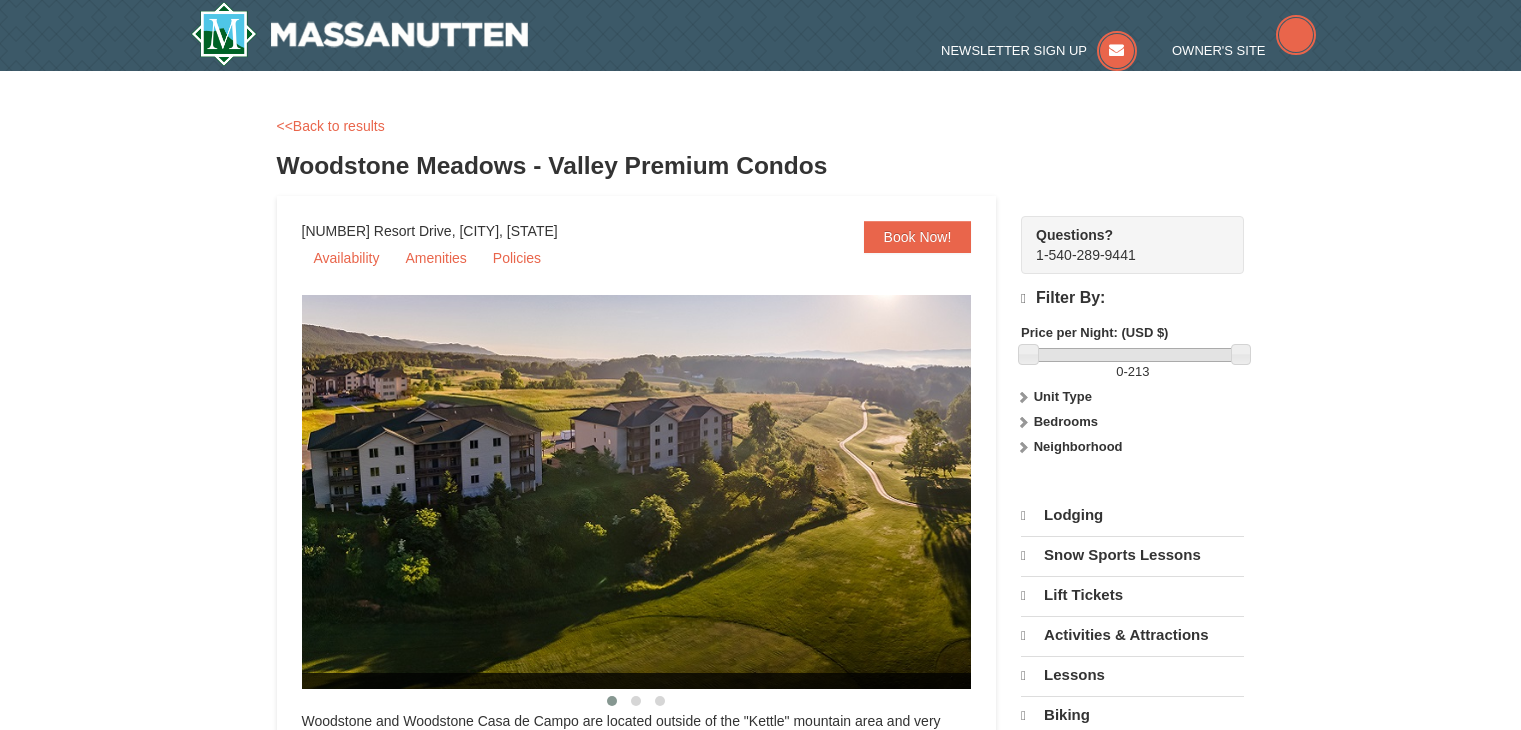 scroll, scrollTop: 0, scrollLeft: 0, axis: both 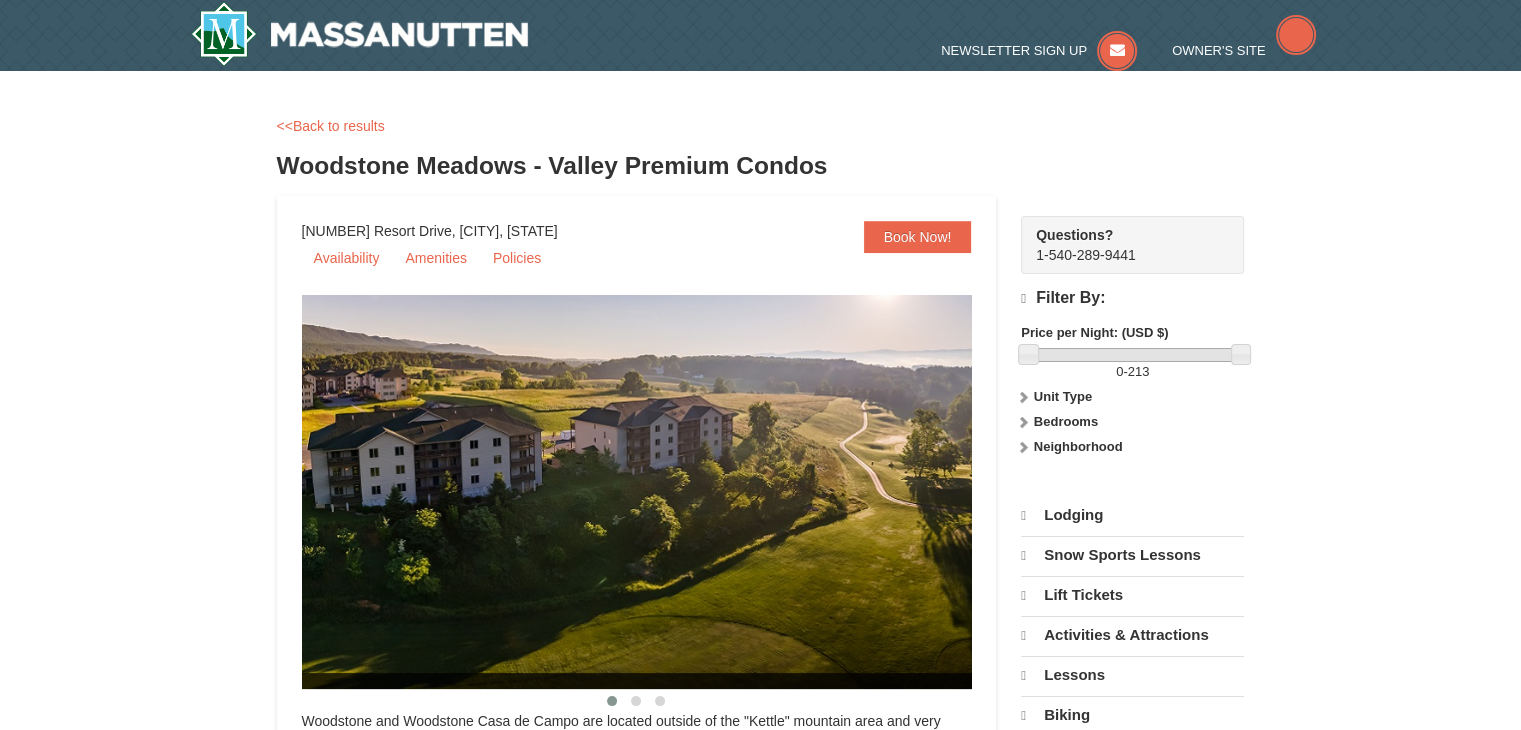 select on "8" 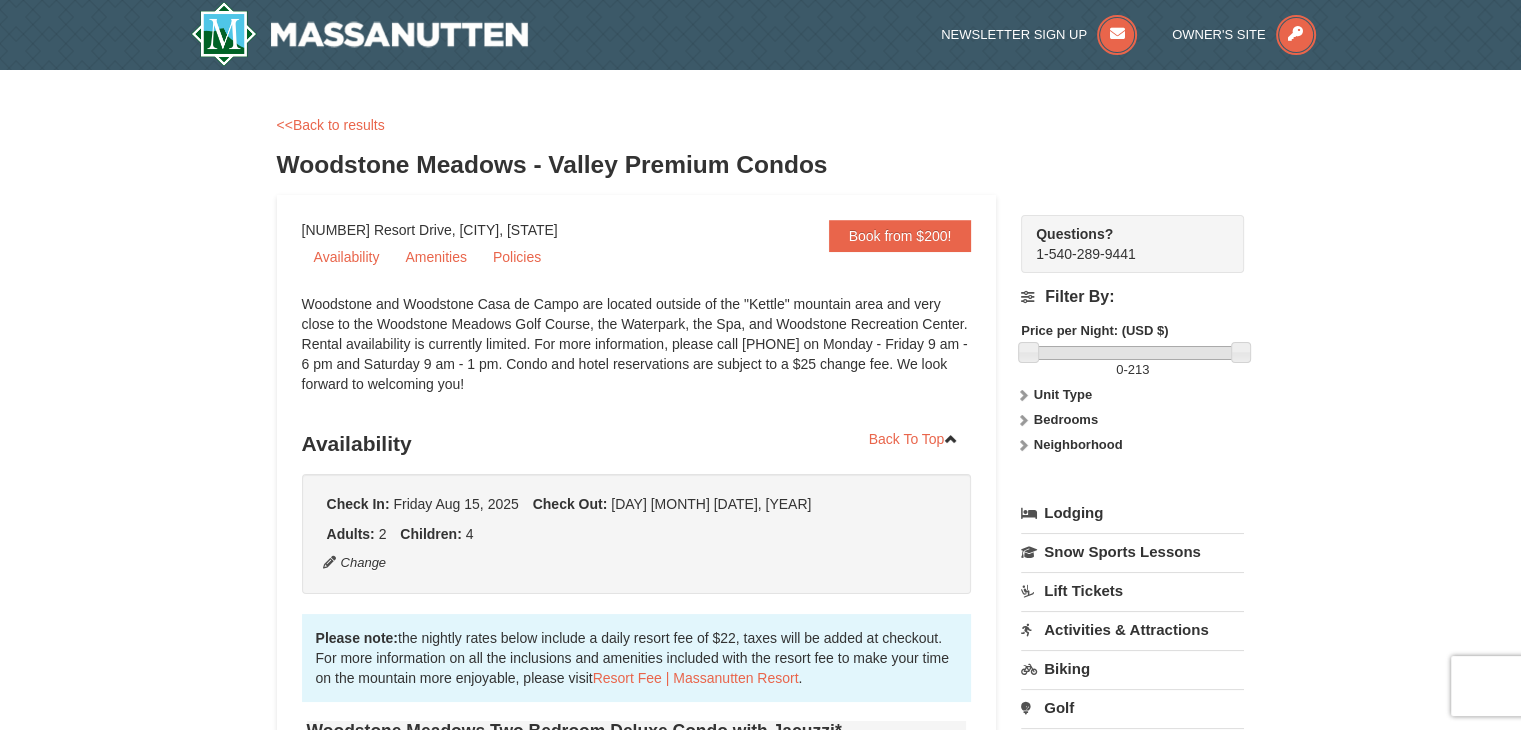 scroll, scrollTop: 0, scrollLeft: 0, axis: both 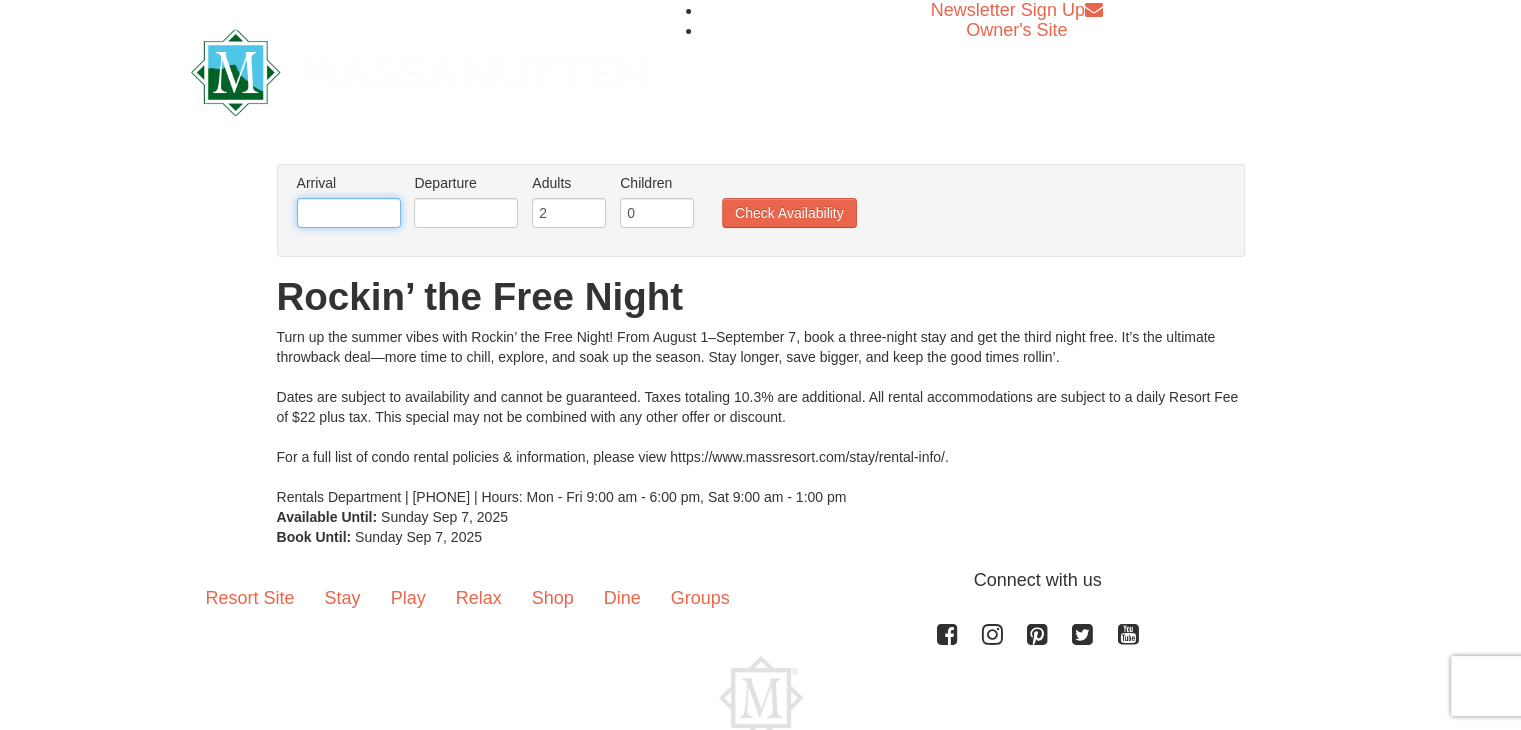click at bounding box center (349, 213) 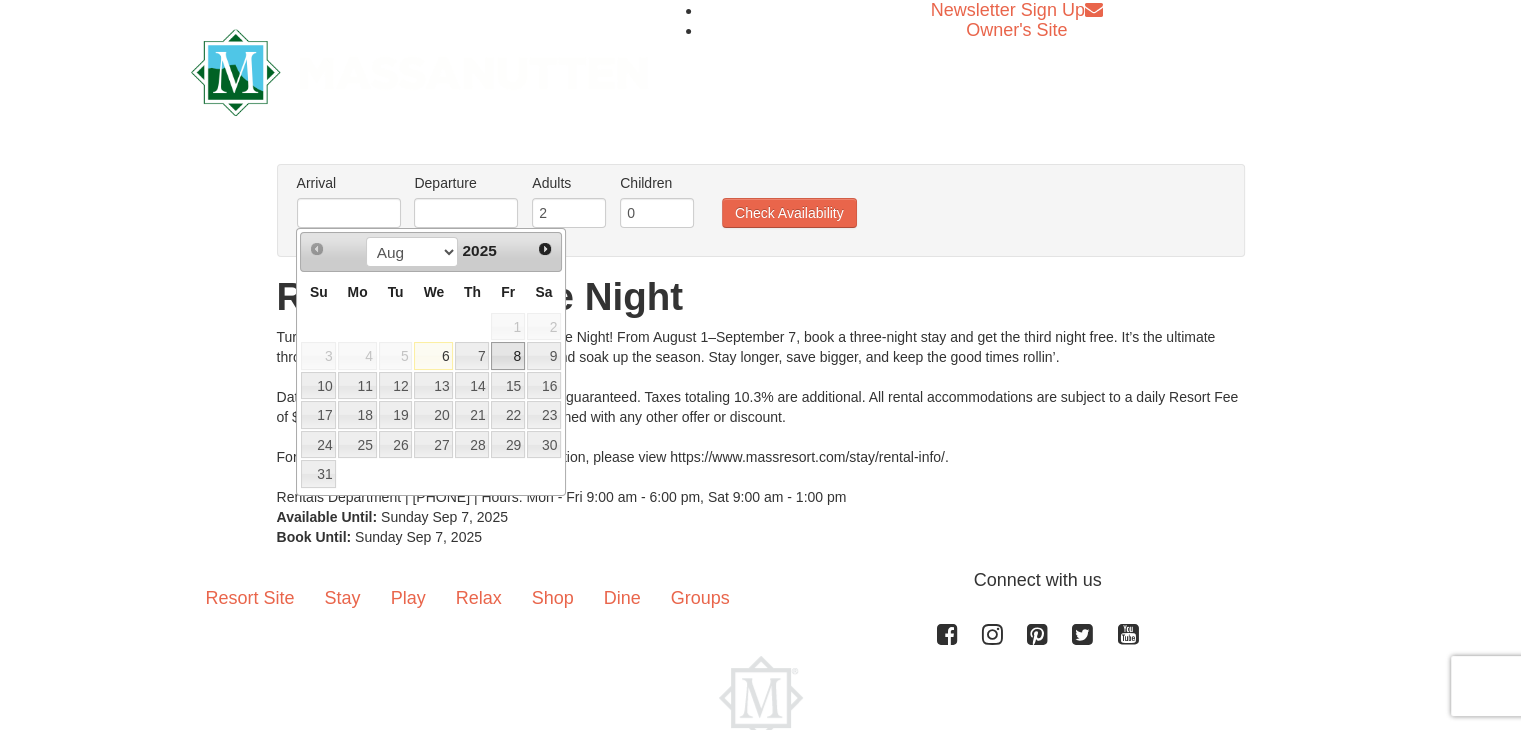 click on "8" at bounding box center [508, 356] 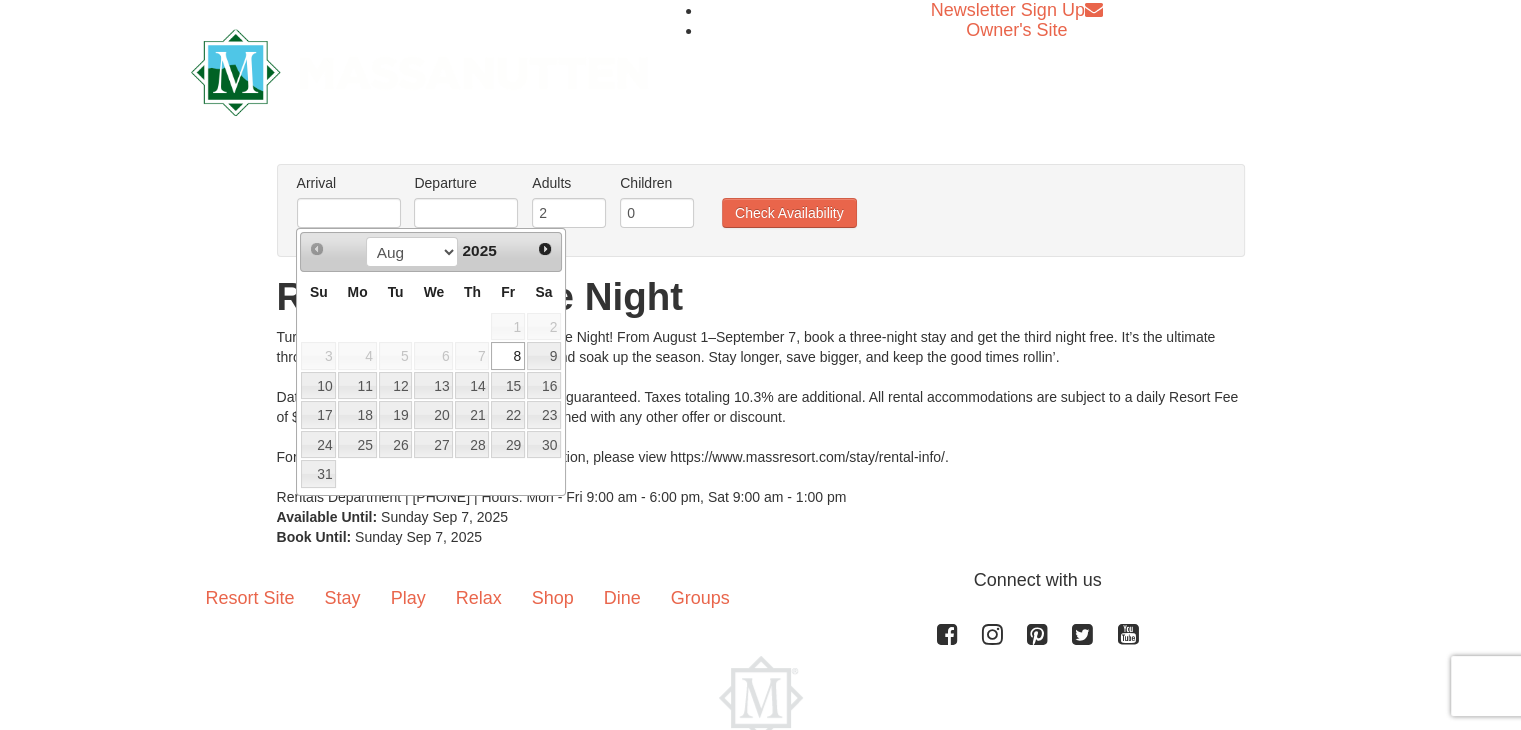 type on "08/08/2025" 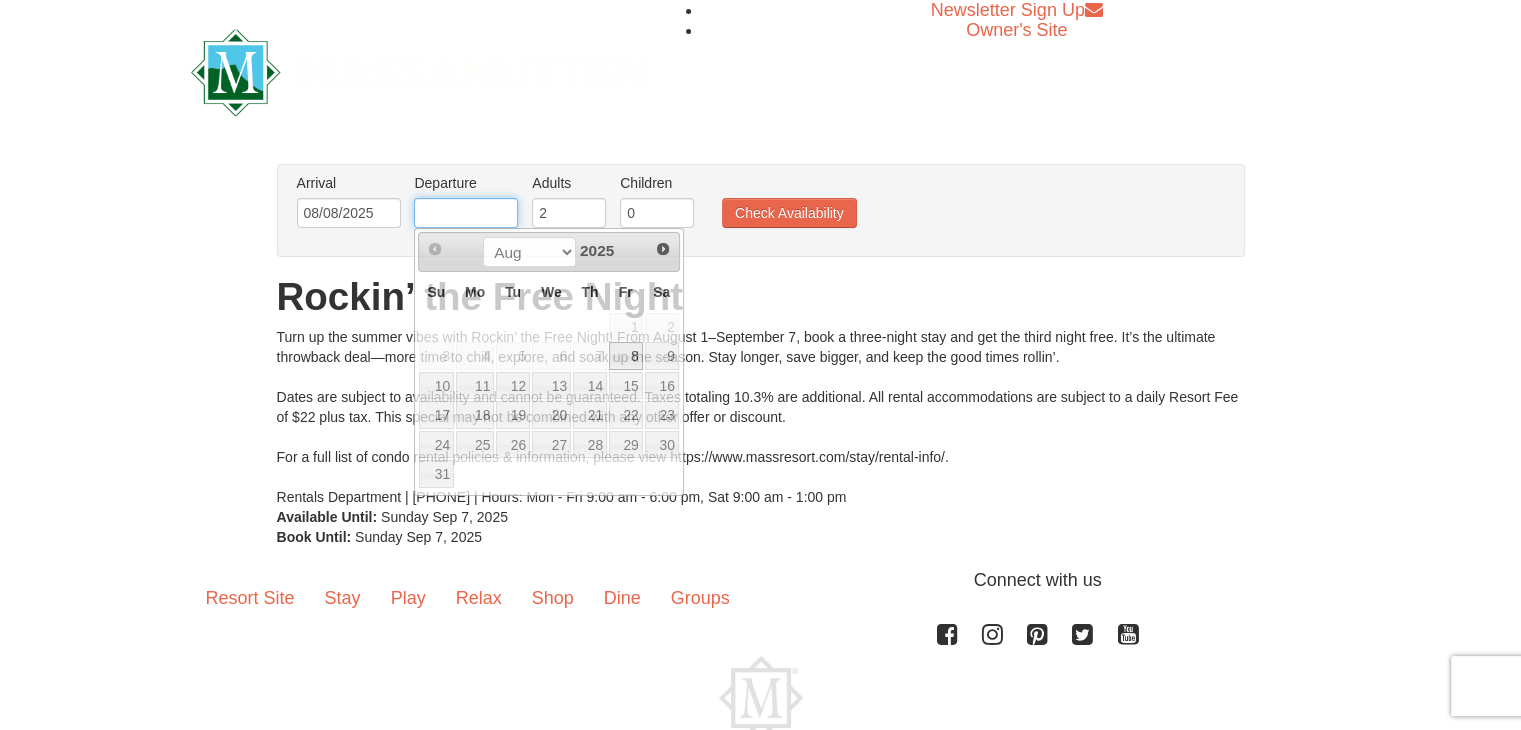 click at bounding box center (466, 213) 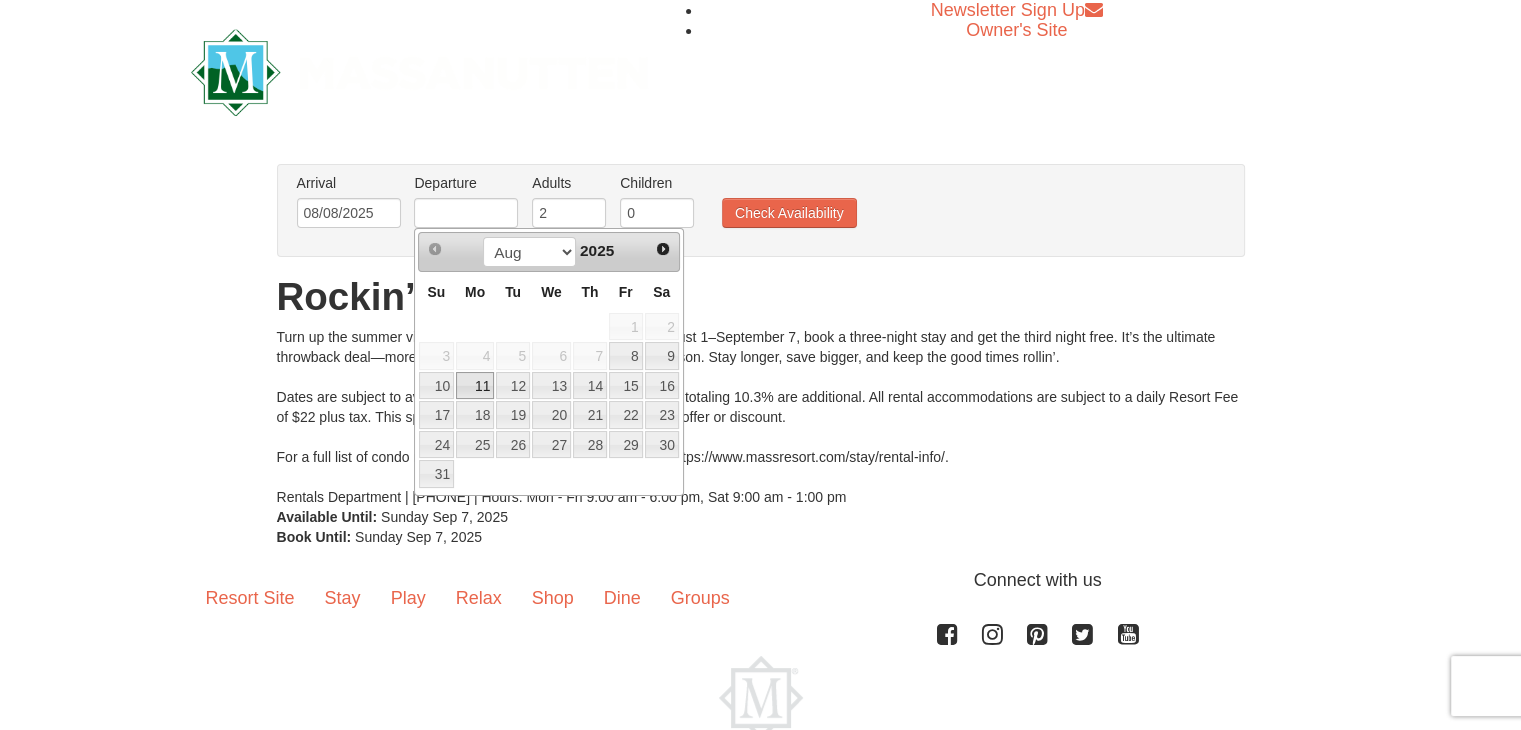 click on "11" at bounding box center [475, 386] 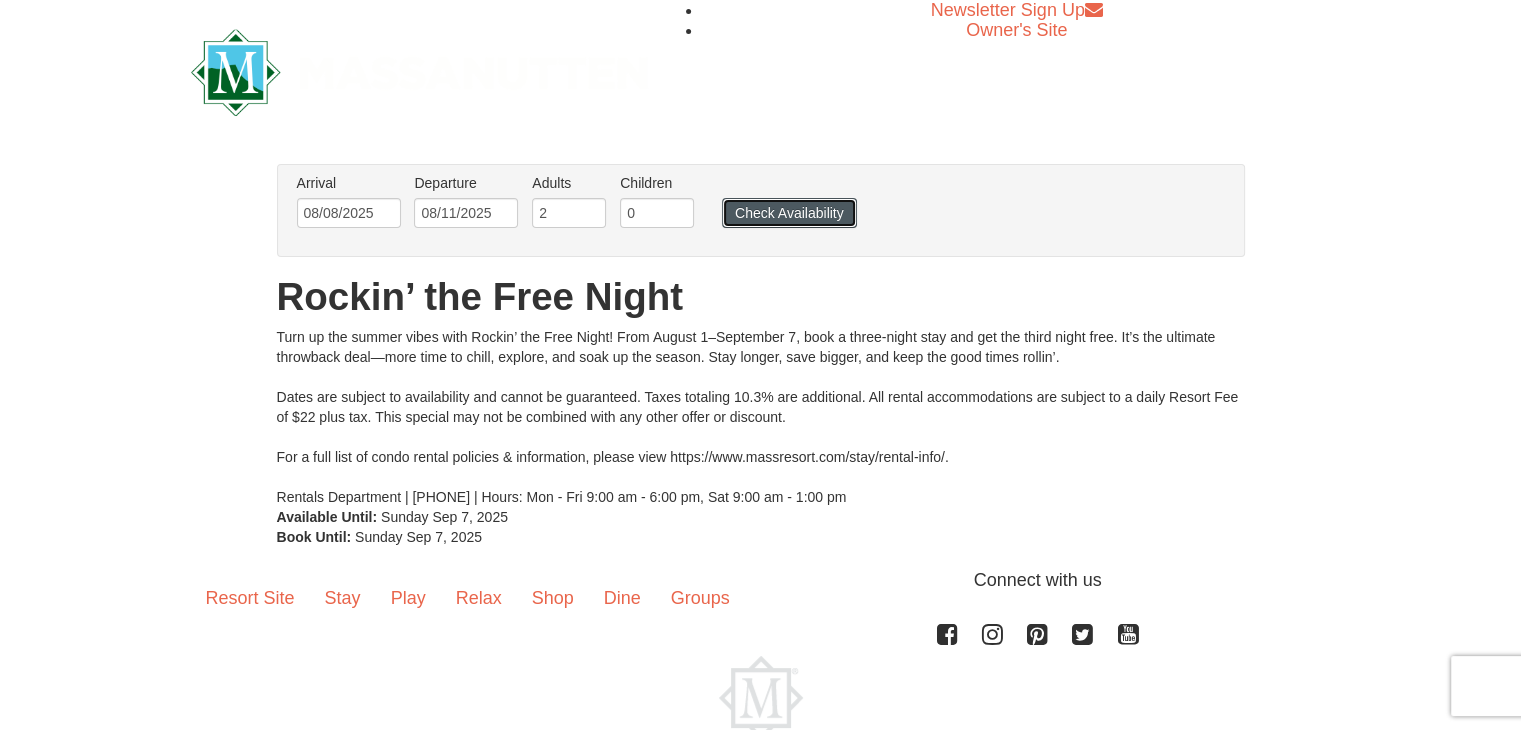 click on "Check Availability" at bounding box center [789, 213] 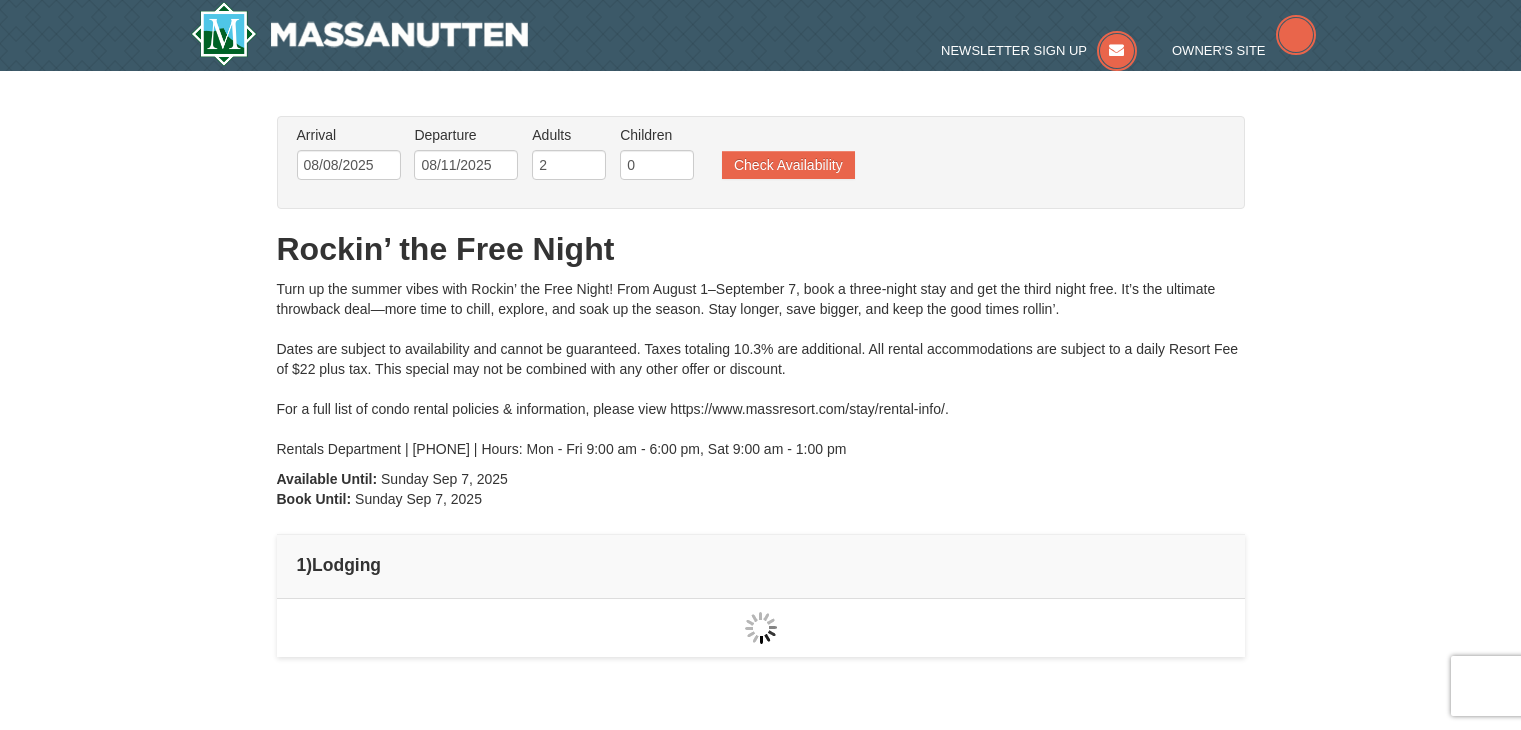 scroll, scrollTop: 0, scrollLeft: 0, axis: both 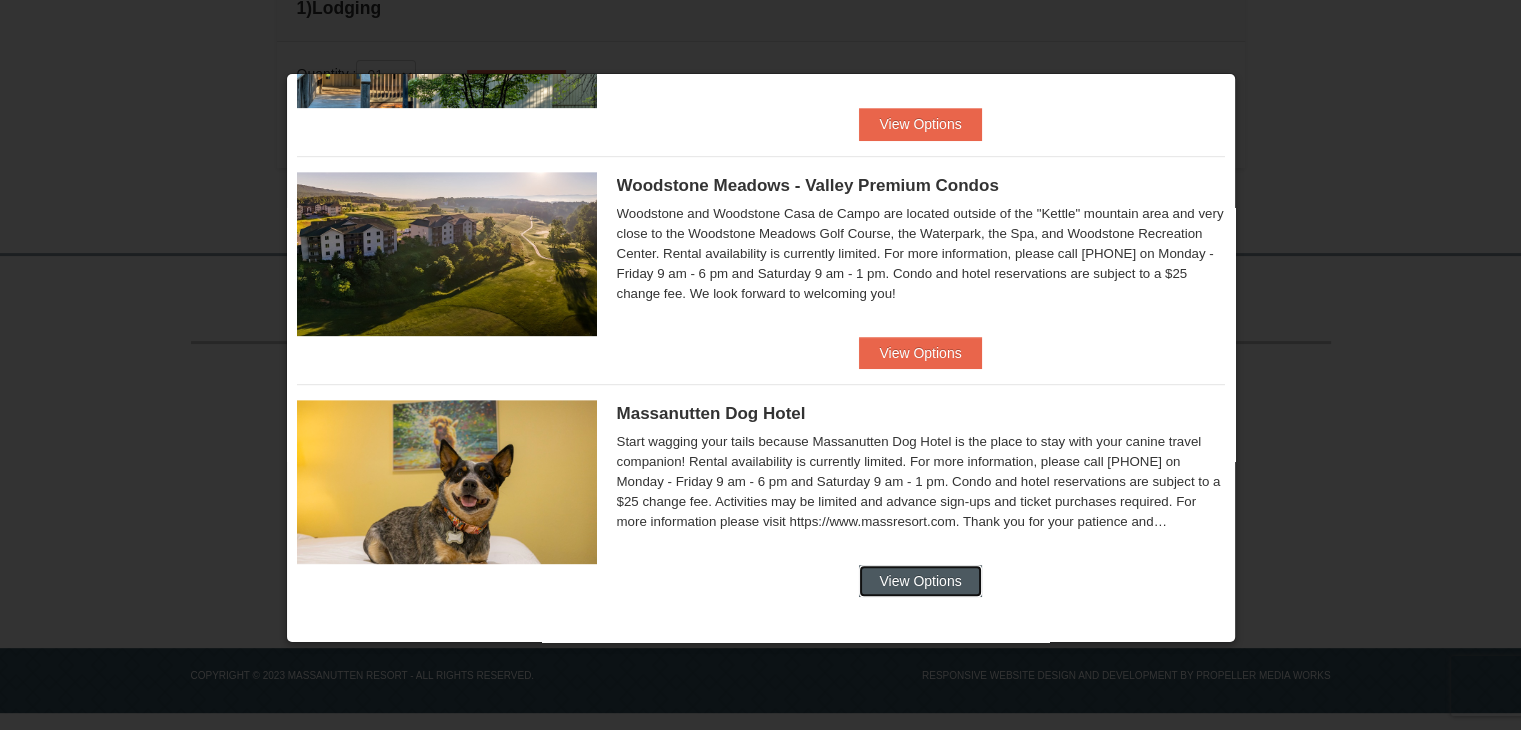 click on "View Options" at bounding box center (920, 581) 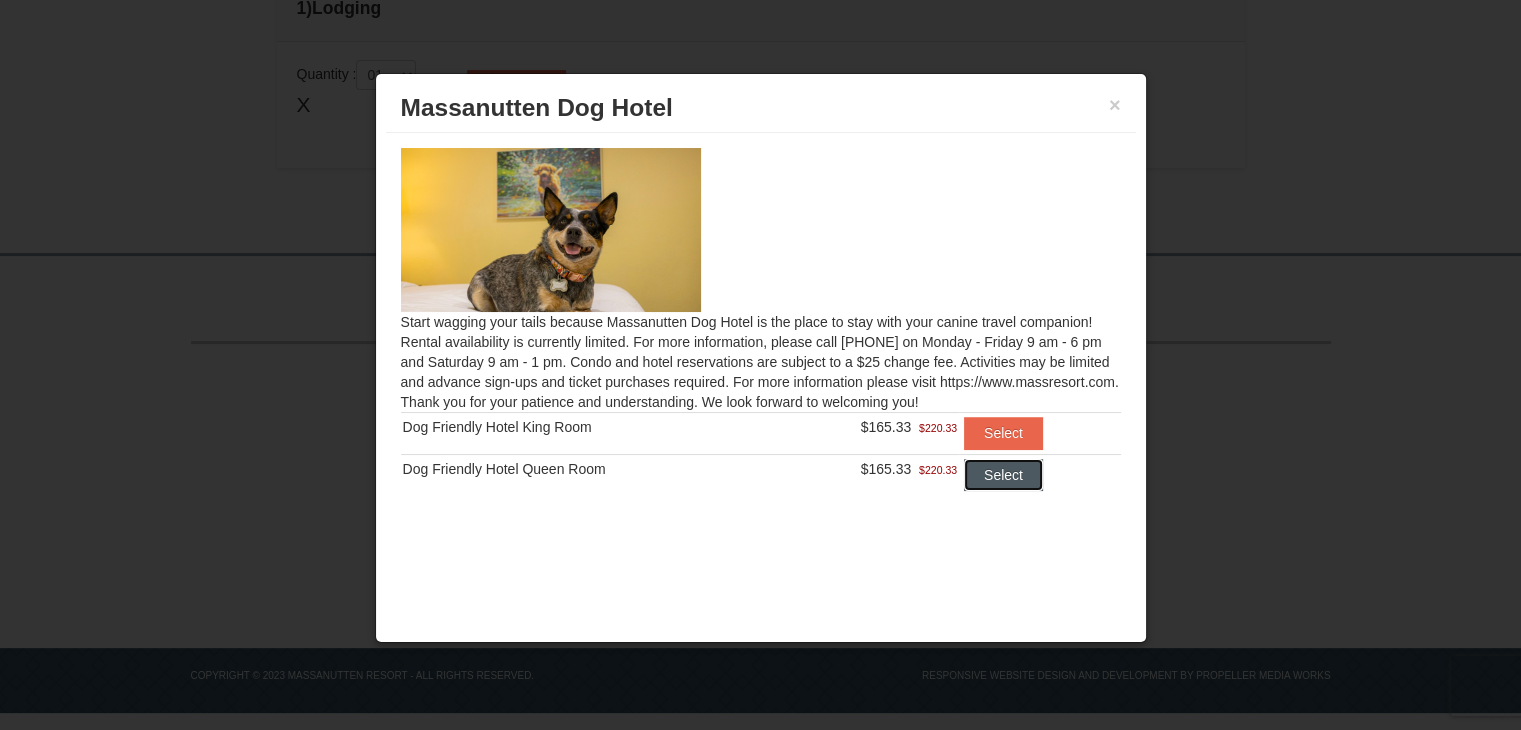 click on "Select" at bounding box center (1003, 475) 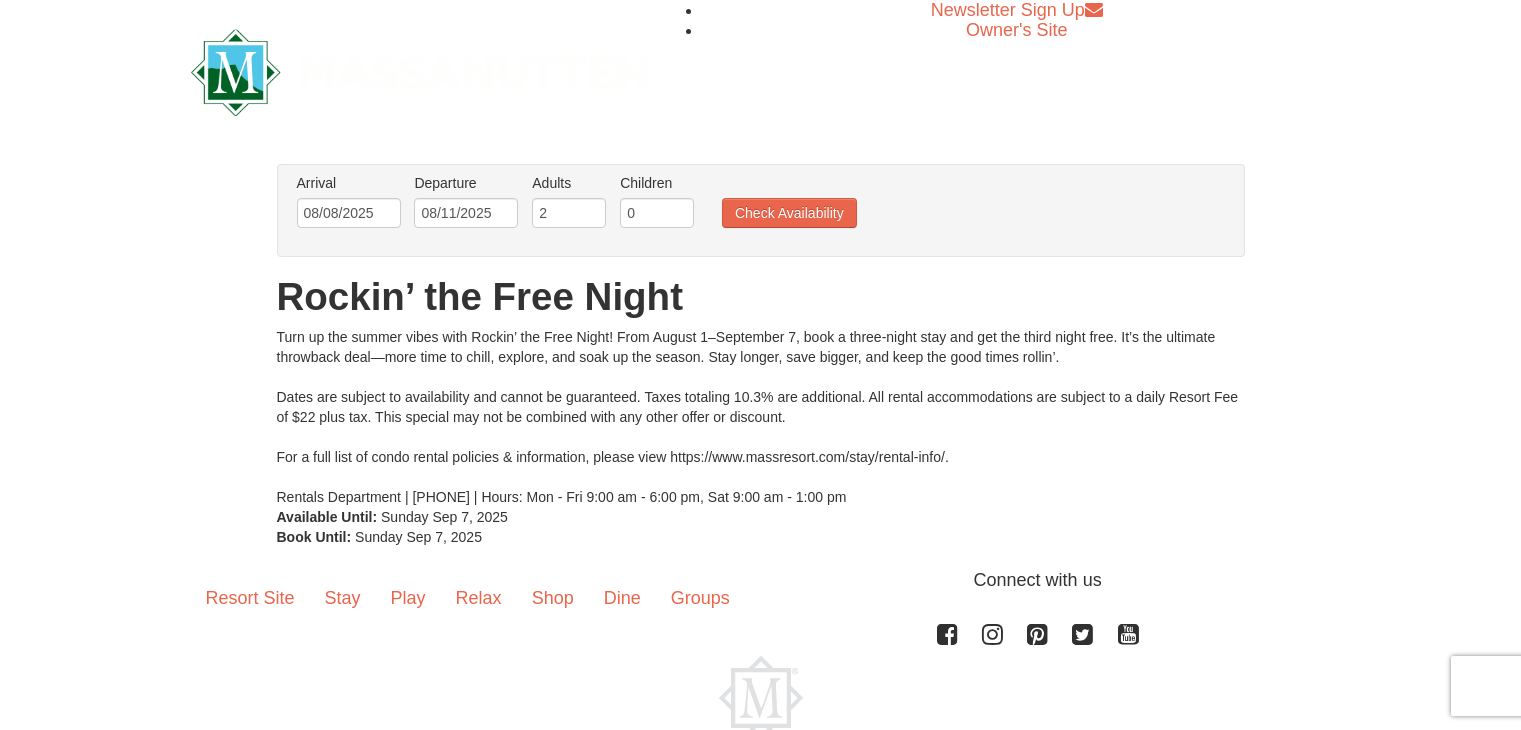 scroll, scrollTop: 0, scrollLeft: 0, axis: both 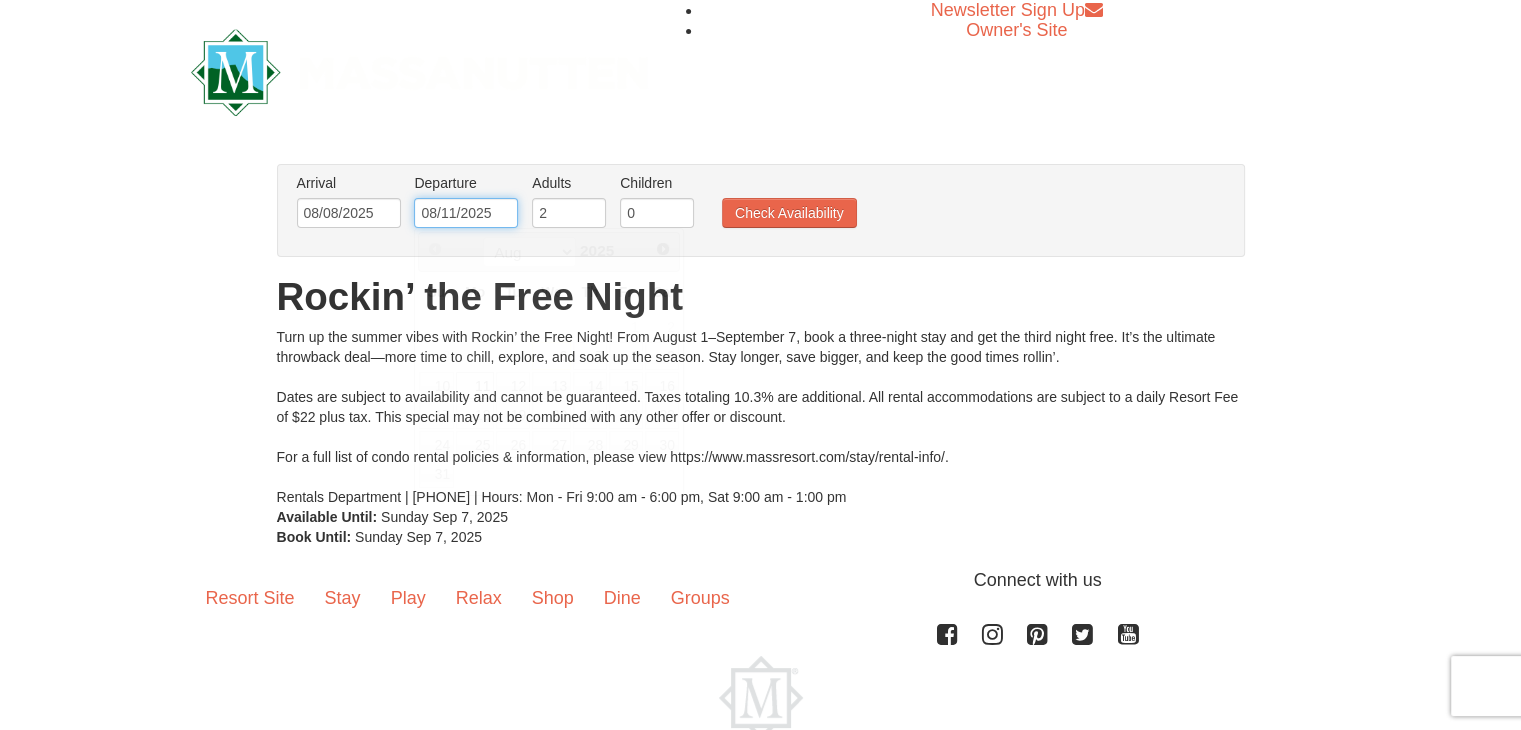 click on "08/11/2025" at bounding box center [466, 213] 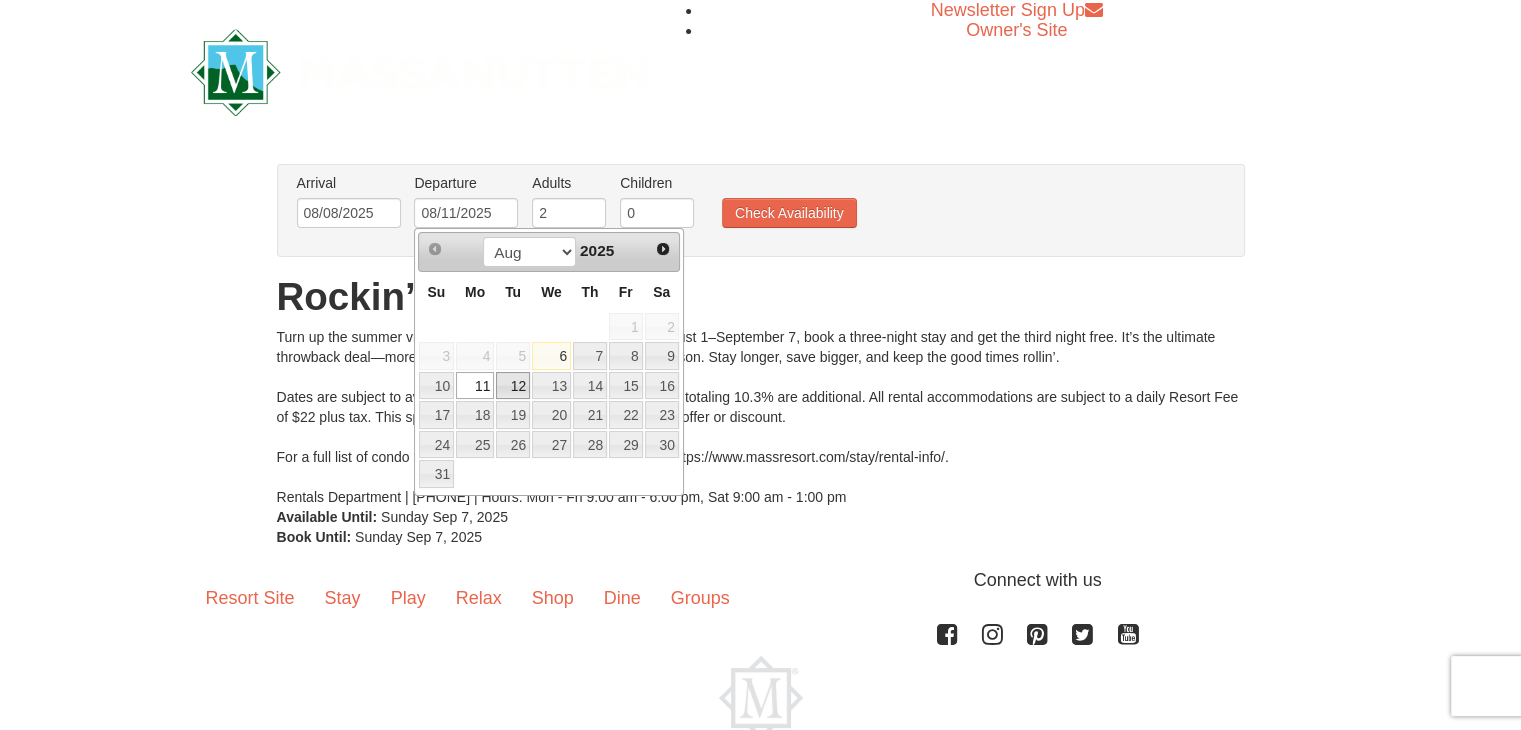 click on "12" at bounding box center (513, 386) 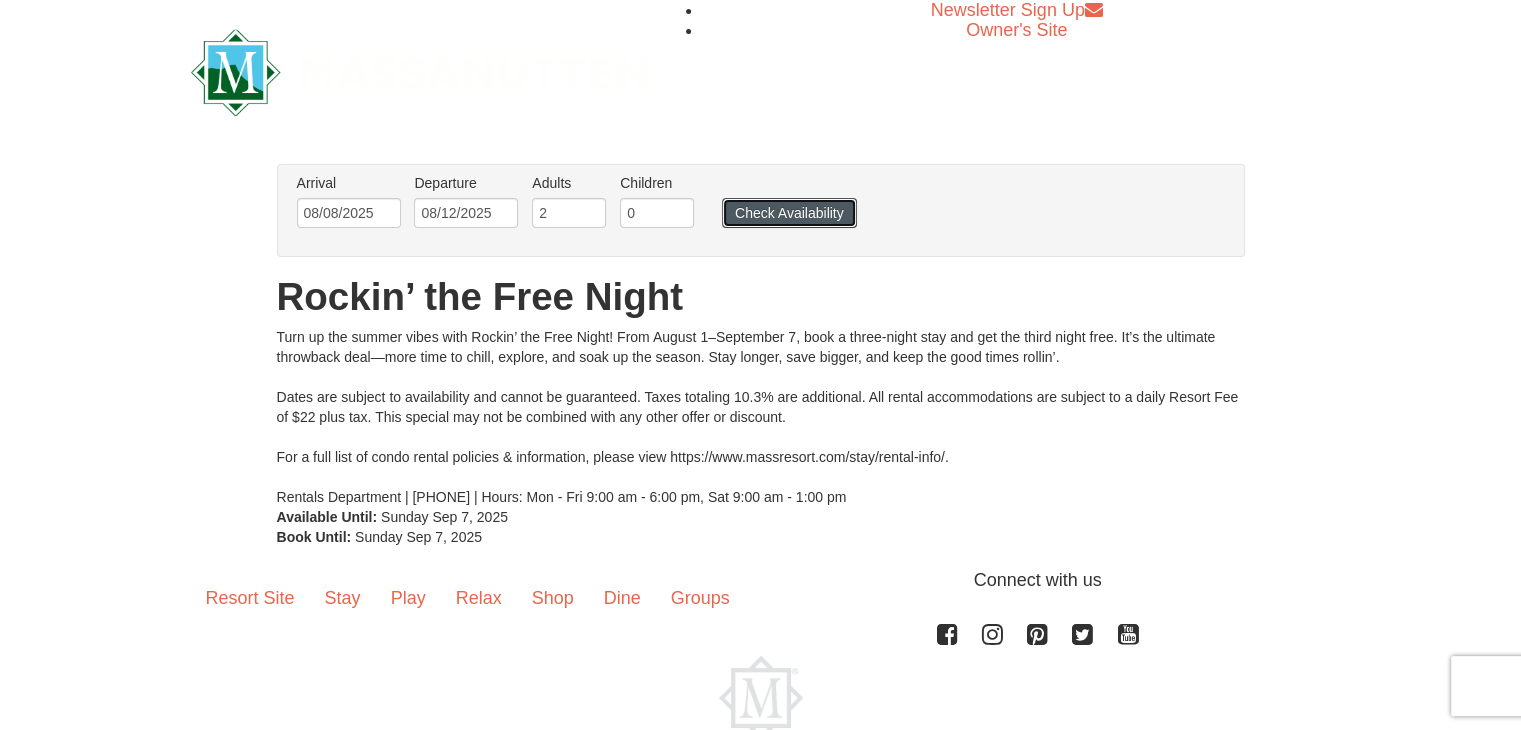 click on "Check Availability" at bounding box center (789, 213) 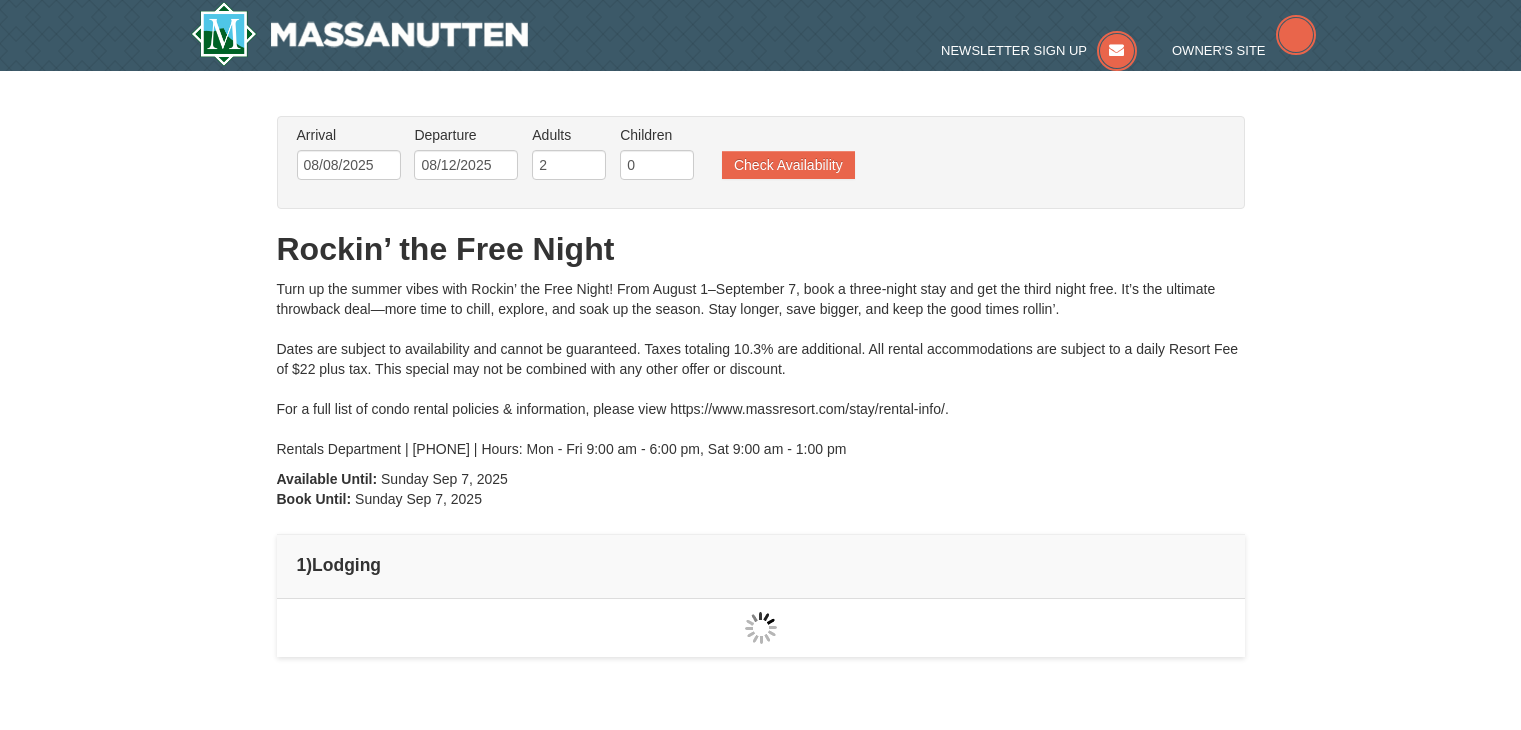 scroll, scrollTop: 0, scrollLeft: 0, axis: both 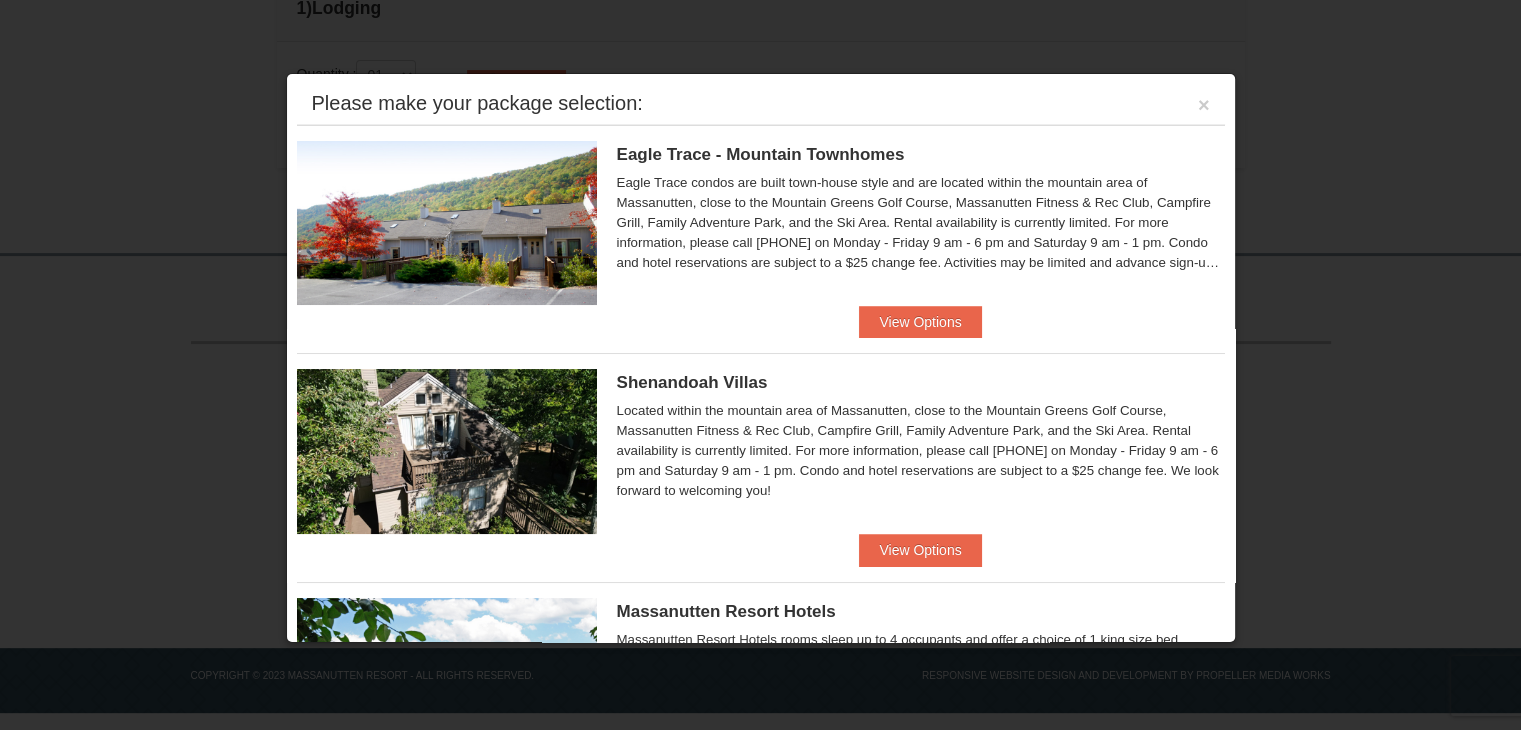 drag, startPoint x: 1236, startPoint y: 275, endPoint x: 1238, endPoint y: 430, distance: 155.01291 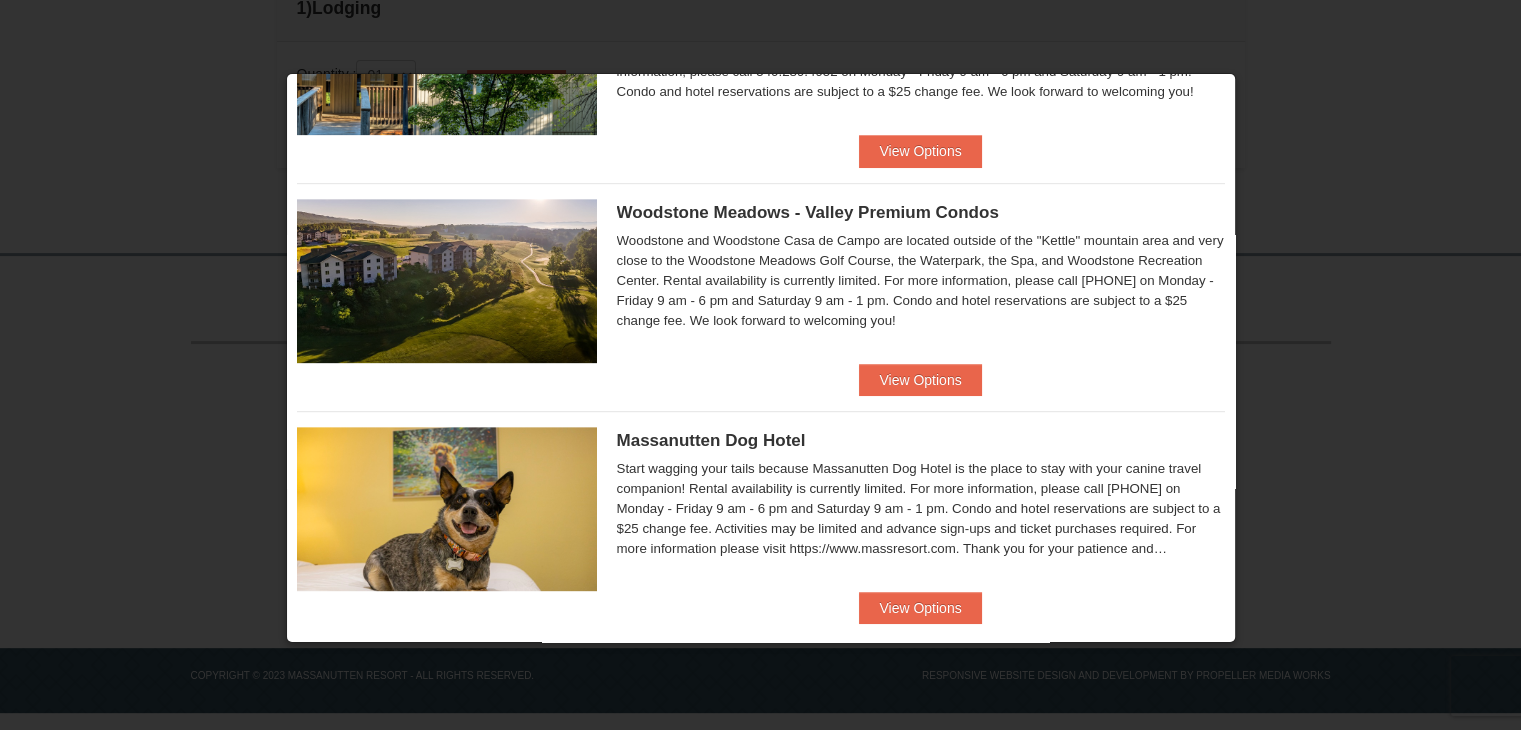 scroll, scrollTop: 883, scrollLeft: 0, axis: vertical 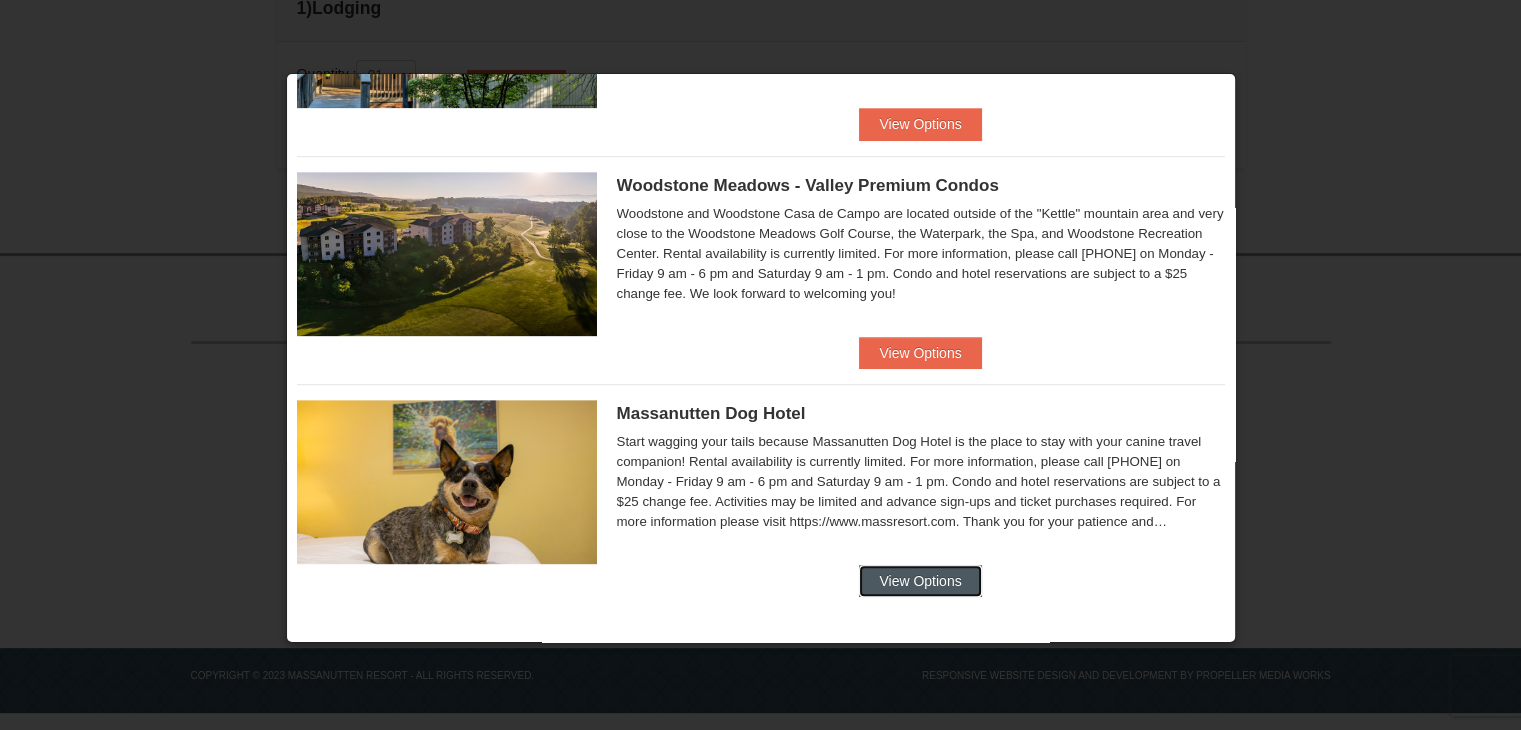 click on "View Options" at bounding box center (920, 581) 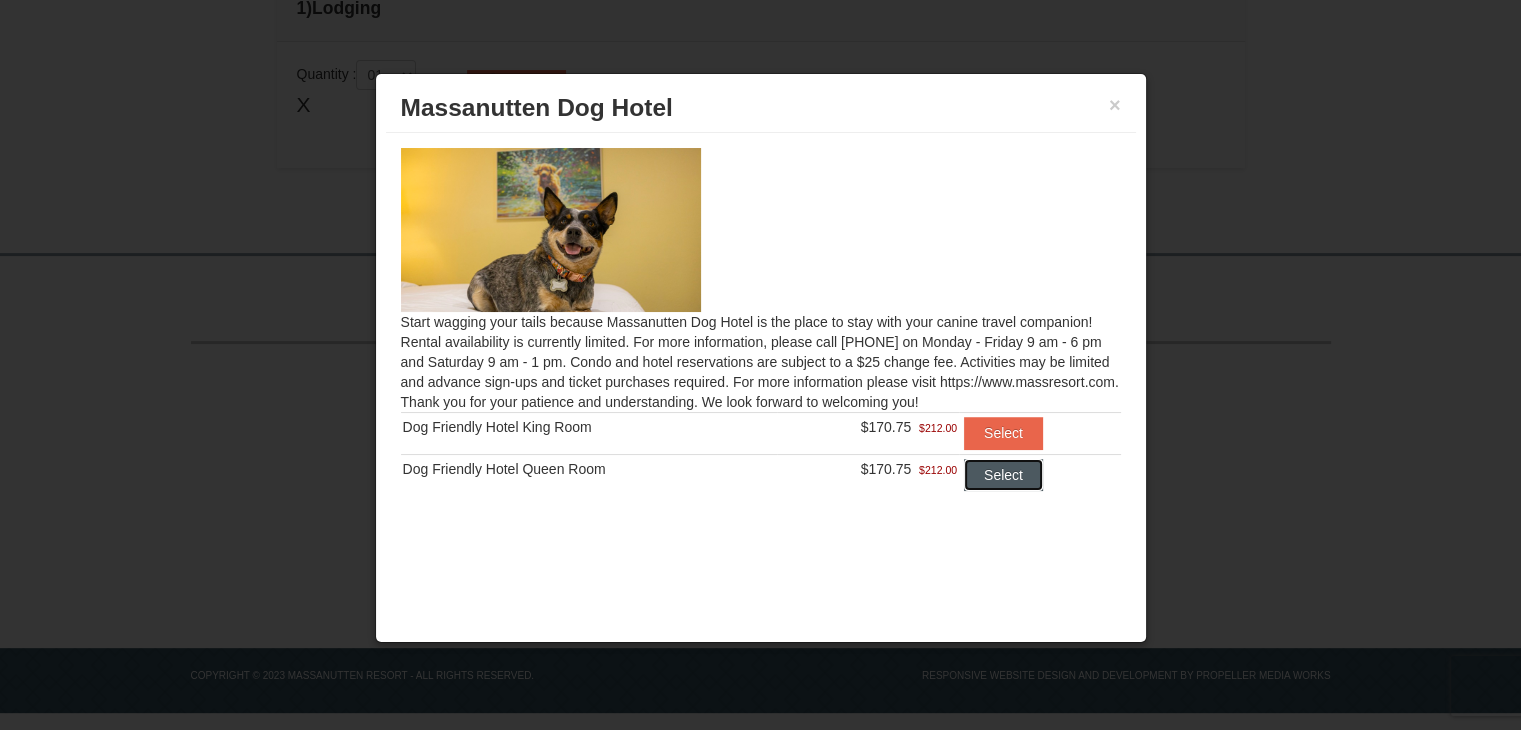 click on "Select" at bounding box center [1003, 475] 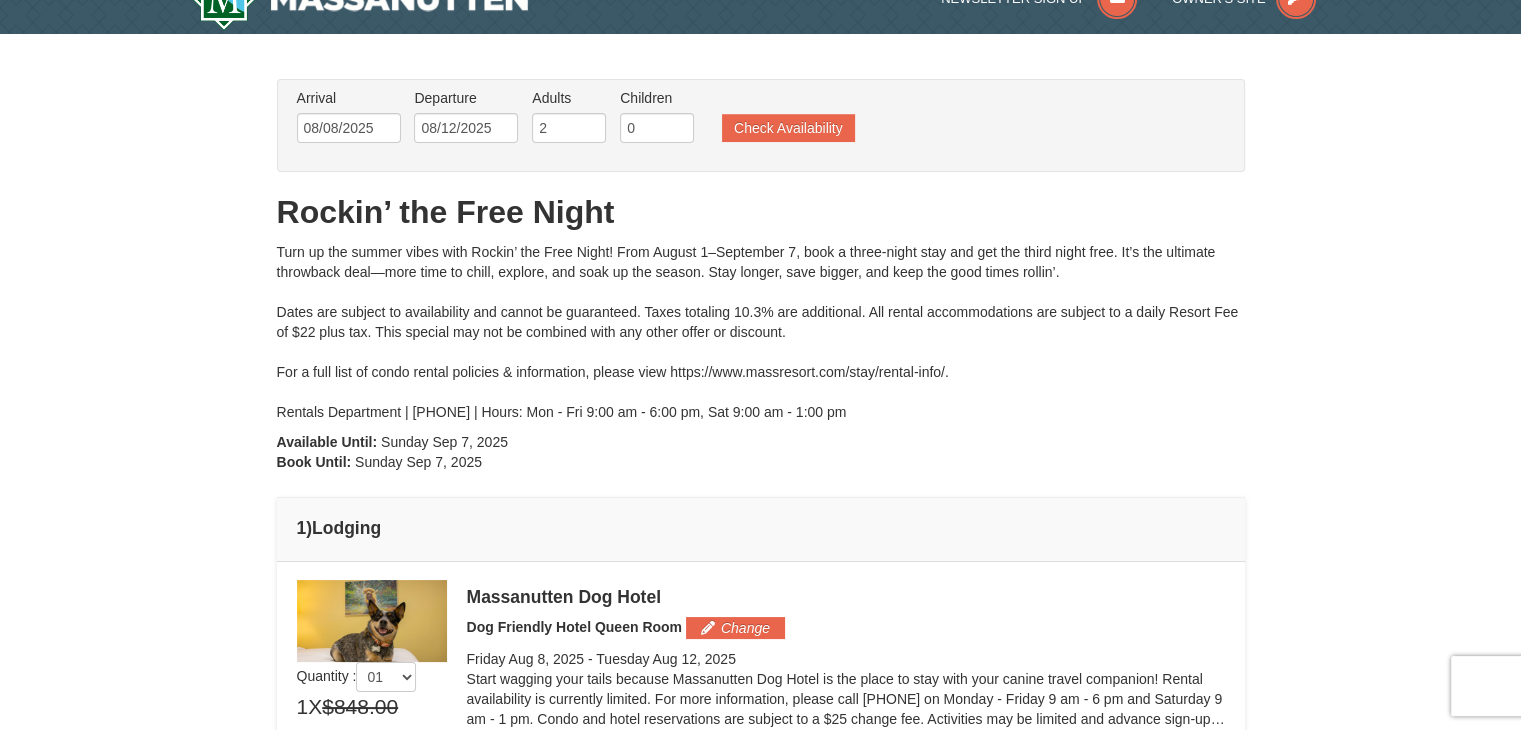 scroll, scrollTop: 0, scrollLeft: 0, axis: both 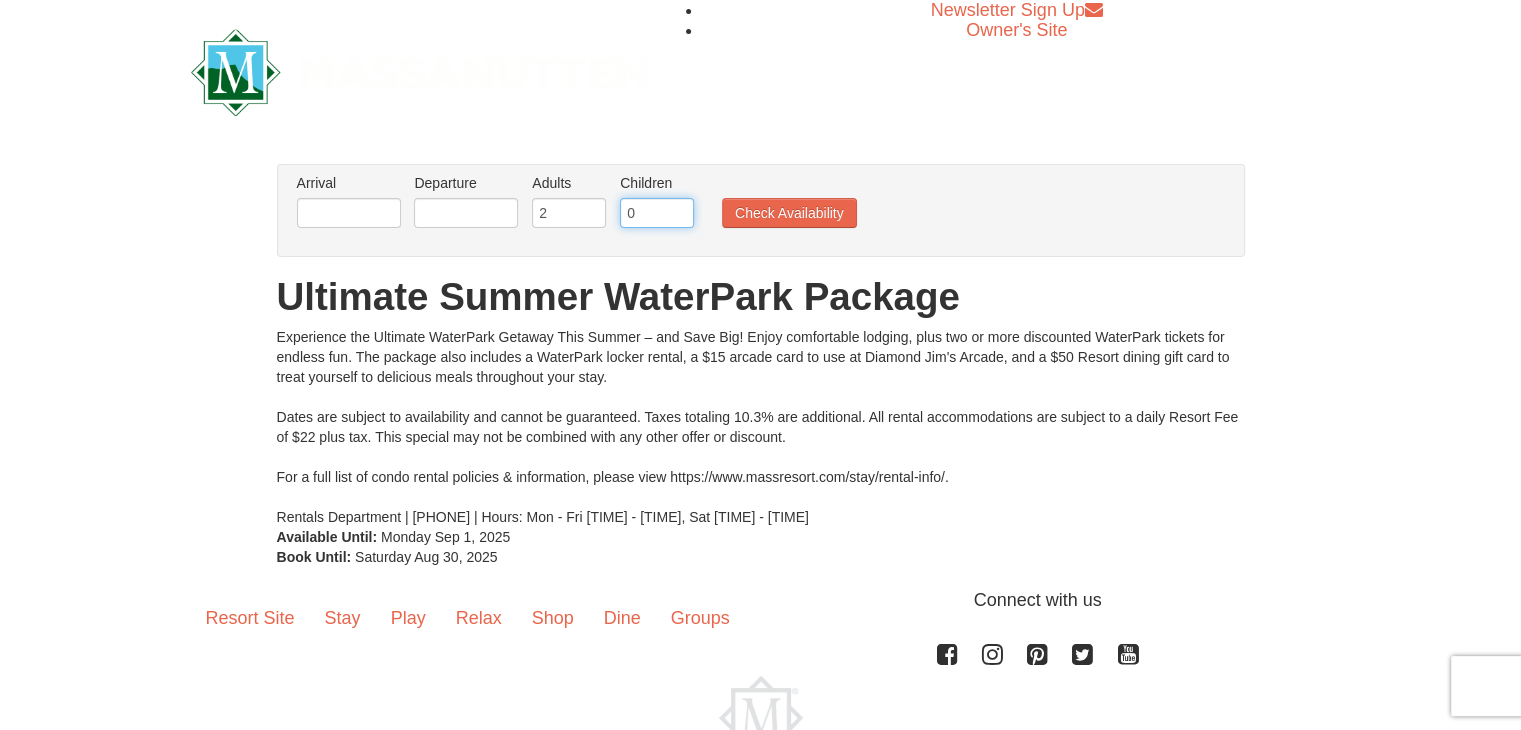 click on "0" at bounding box center [657, 213] 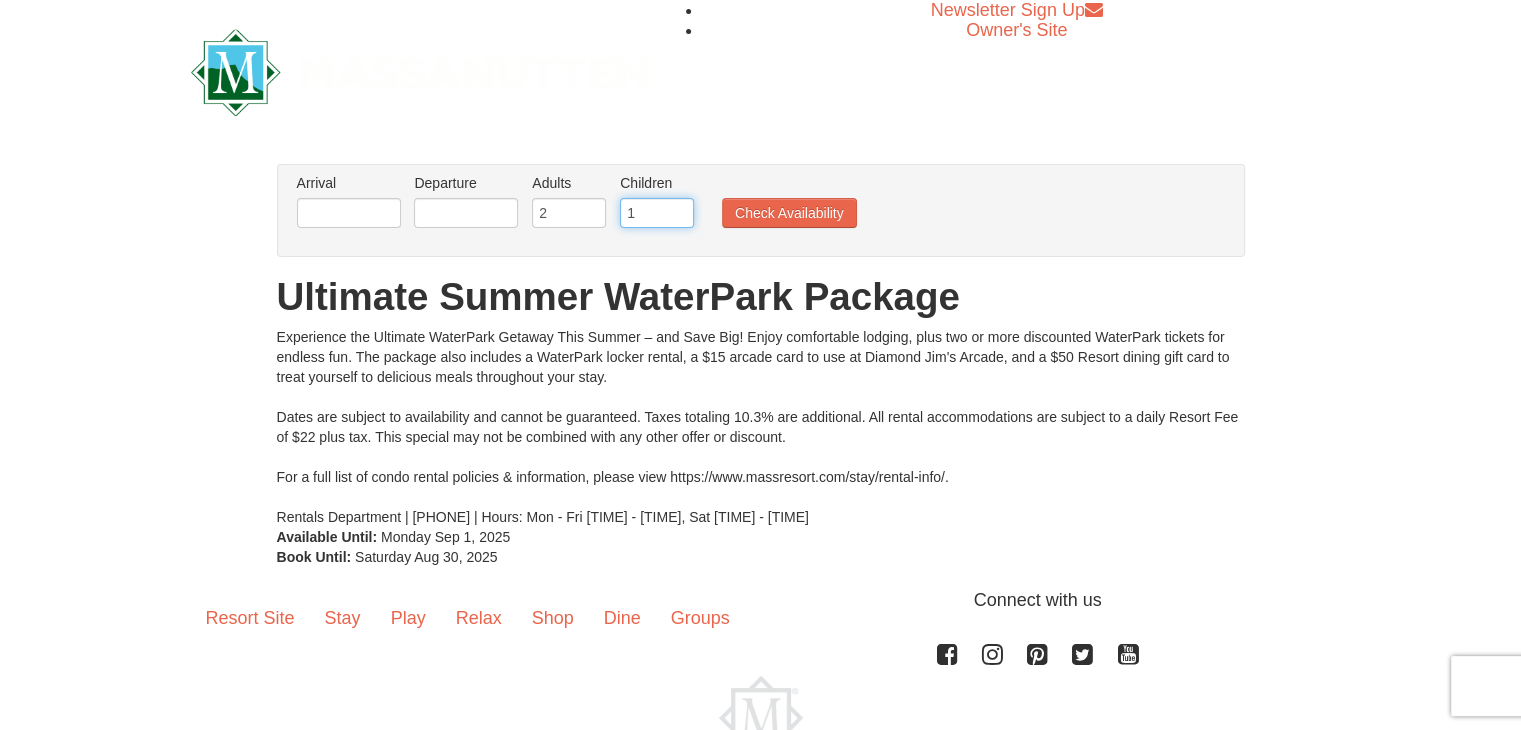 click on "1" at bounding box center [657, 213] 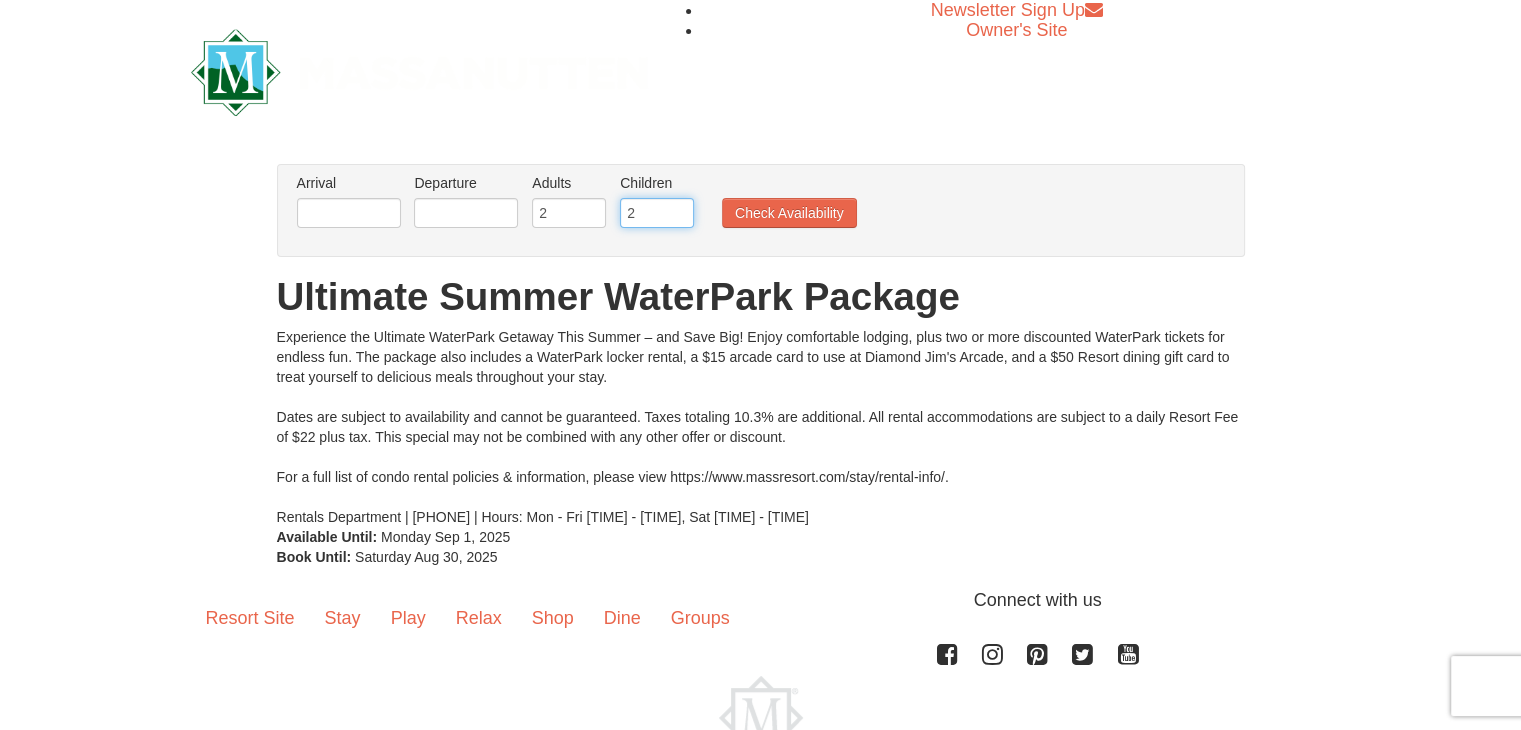 type on "2" 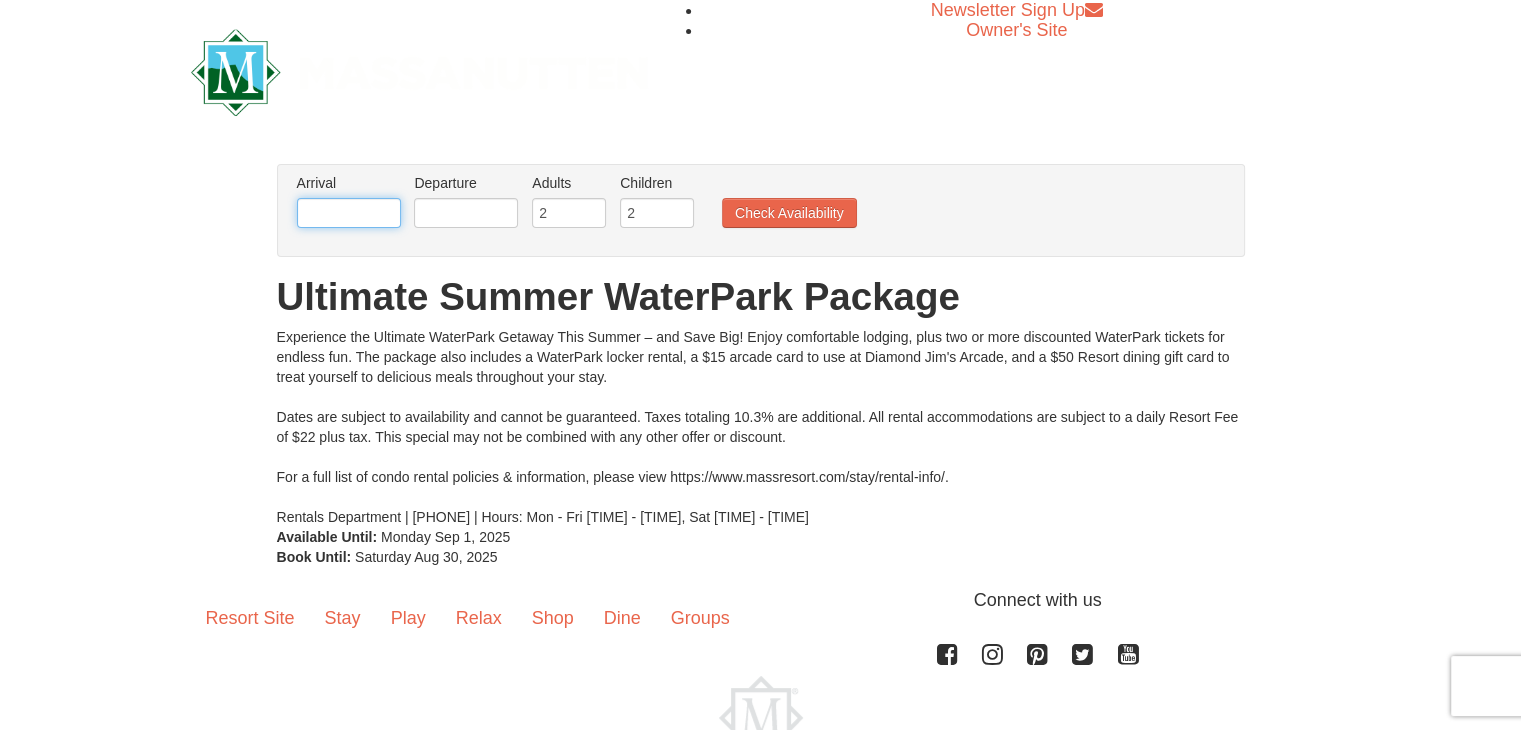 click at bounding box center [349, 213] 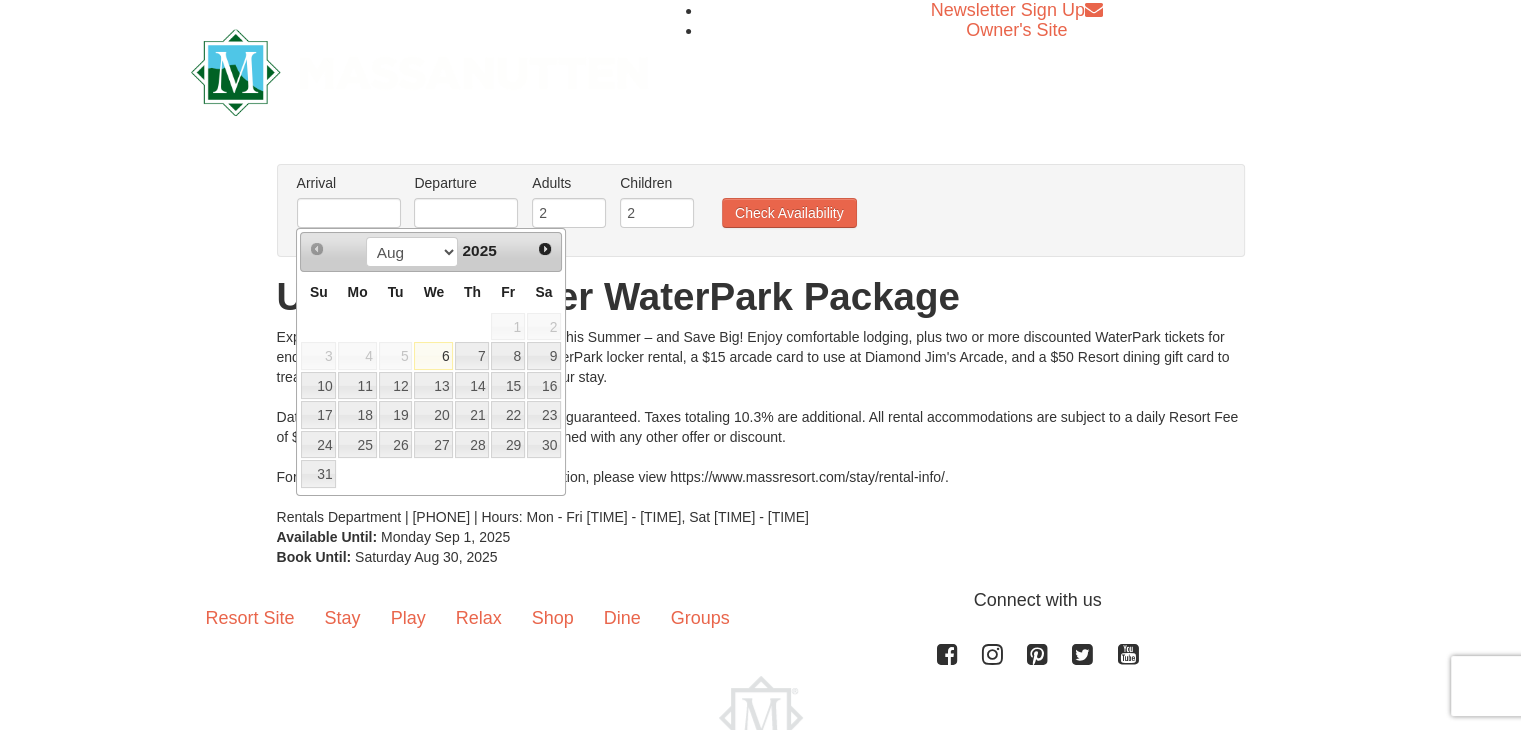 click on "Experience the Ultimate WaterPark Getaway This Summer – and Save Big!  Enjoy comfortable lodging, plus two or more discounted WaterPark tickets for endless fun. The package also includes a WaterPark locker rental, a $15 arcade card to use at Diamond Jim's Arcade, and a $50 Resort dining gift card to treat yourself to delicious meals throughout your stay.  Dates are subject to availability and cannot be guaranteed. Taxes totaling 10.3% are additional. All rental accommodations are subject to a daily Resort Fee of $22 plus tax. This special may not be combined with any other offer or discount.   For a full list of condo rental policies & information, please view https://www.massresort.com/stay/rental-info/. Rentals Department | 540.289.4952 | Hours: Mon - Fri 9:00 am - 6:00 pm, Sat 9:00 am - 1:00 pm" at bounding box center [761, 427] 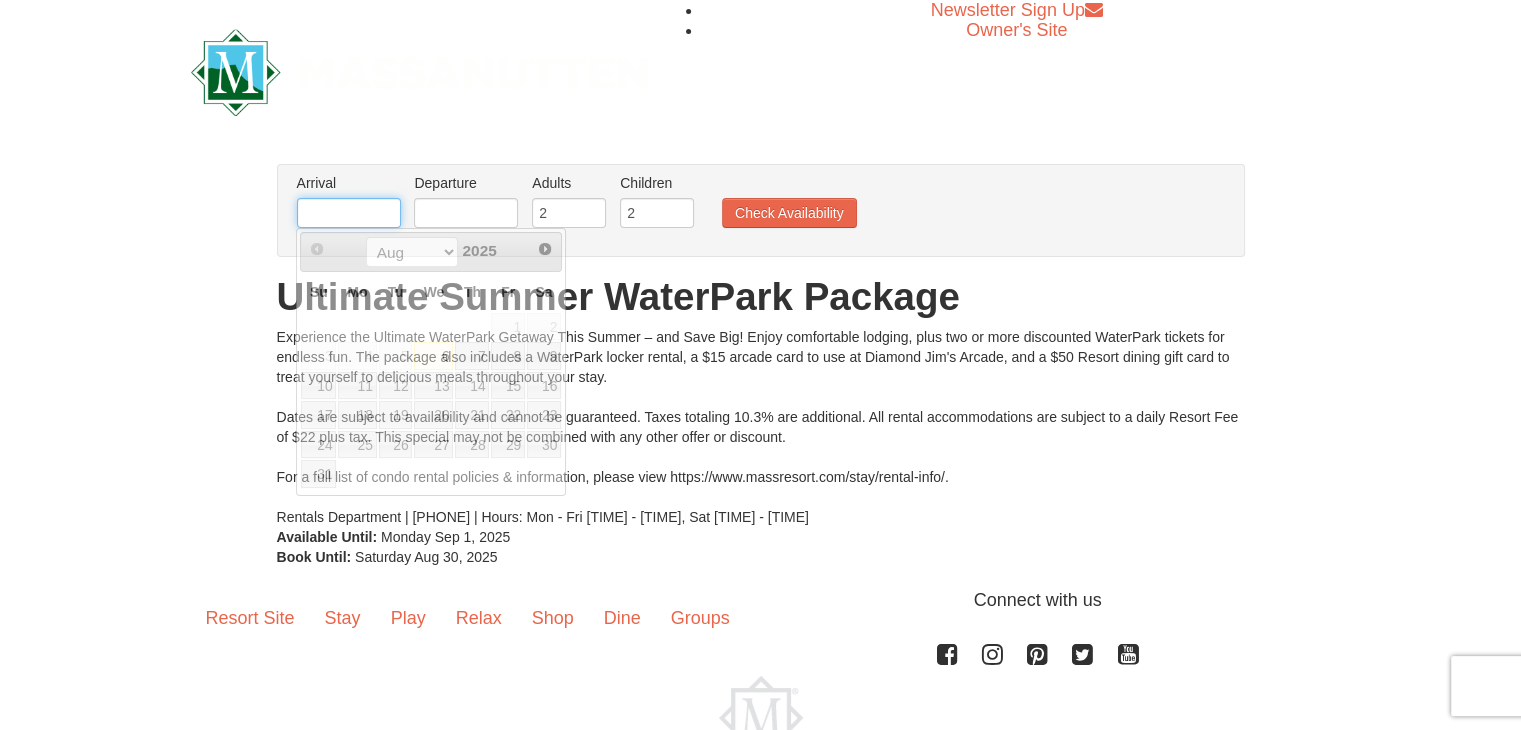 click at bounding box center [349, 213] 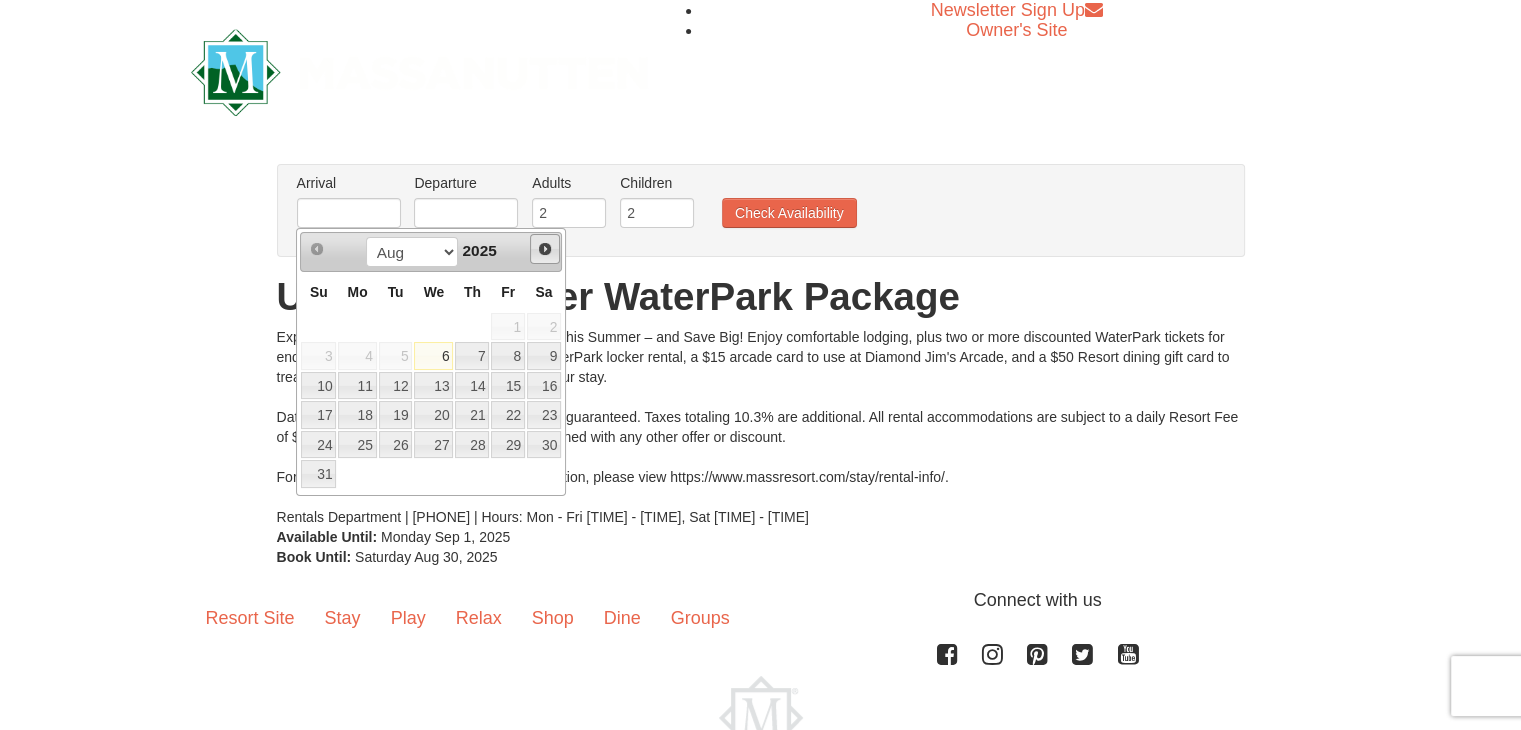 click on "Next" at bounding box center (545, 249) 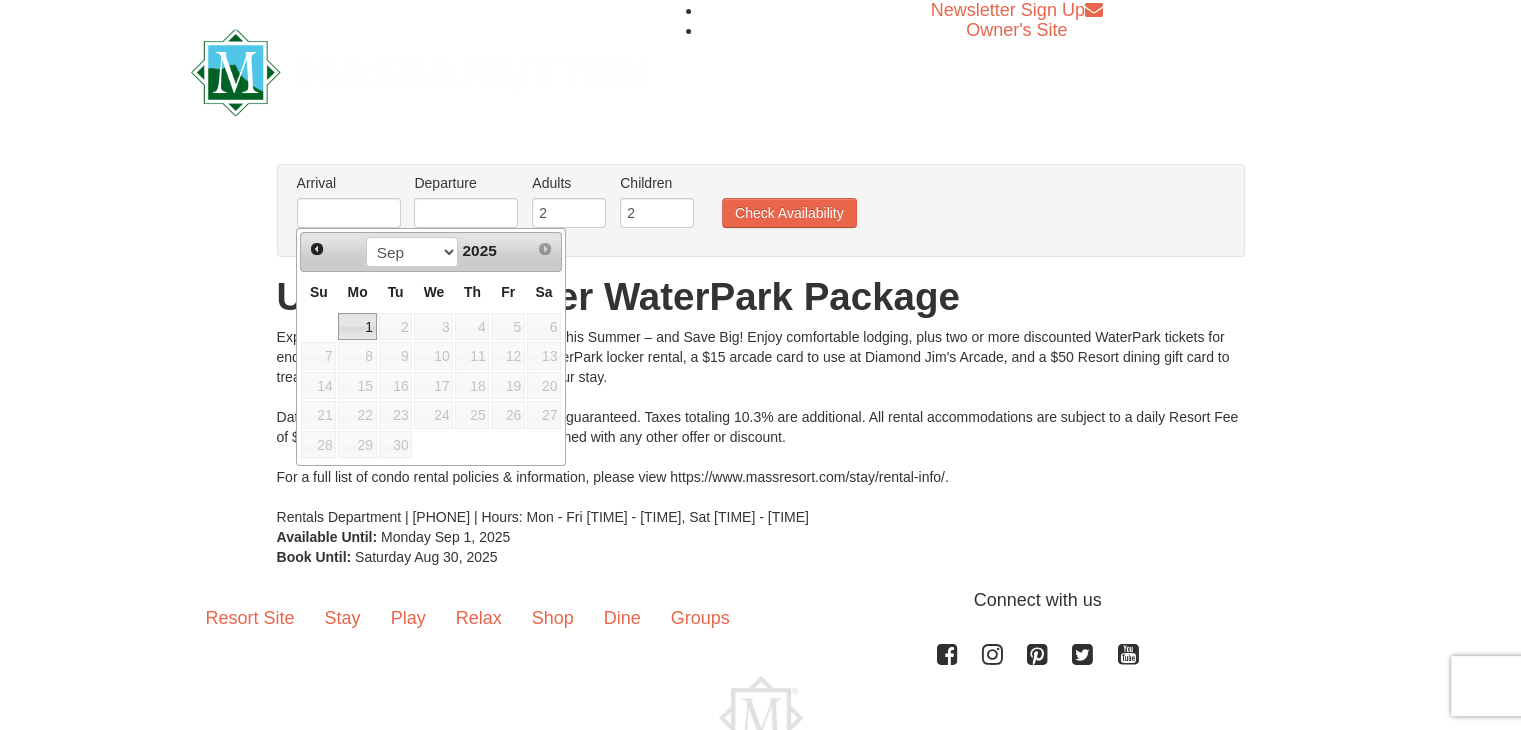 click on "1" at bounding box center (357, 327) 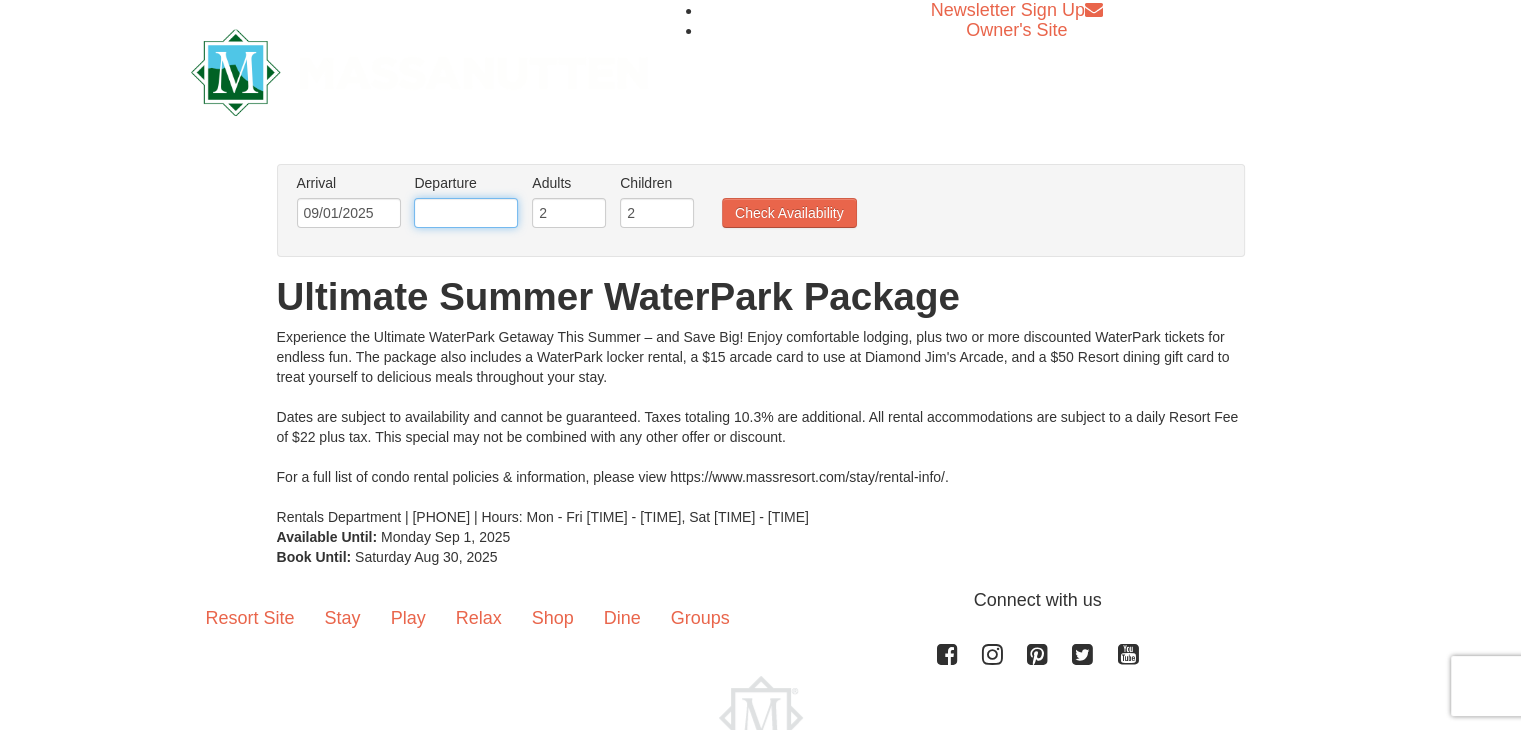 click at bounding box center (466, 213) 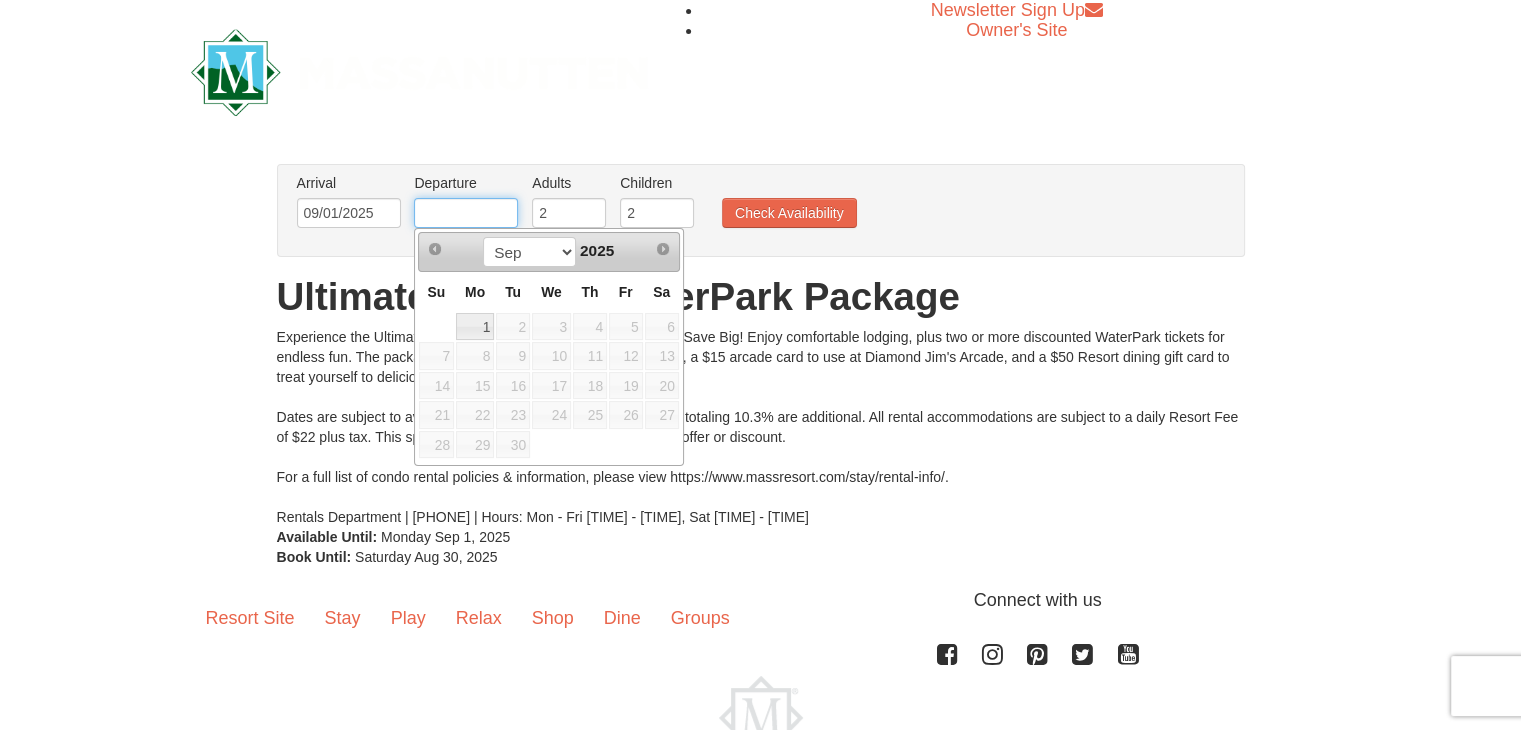 click at bounding box center (466, 213) 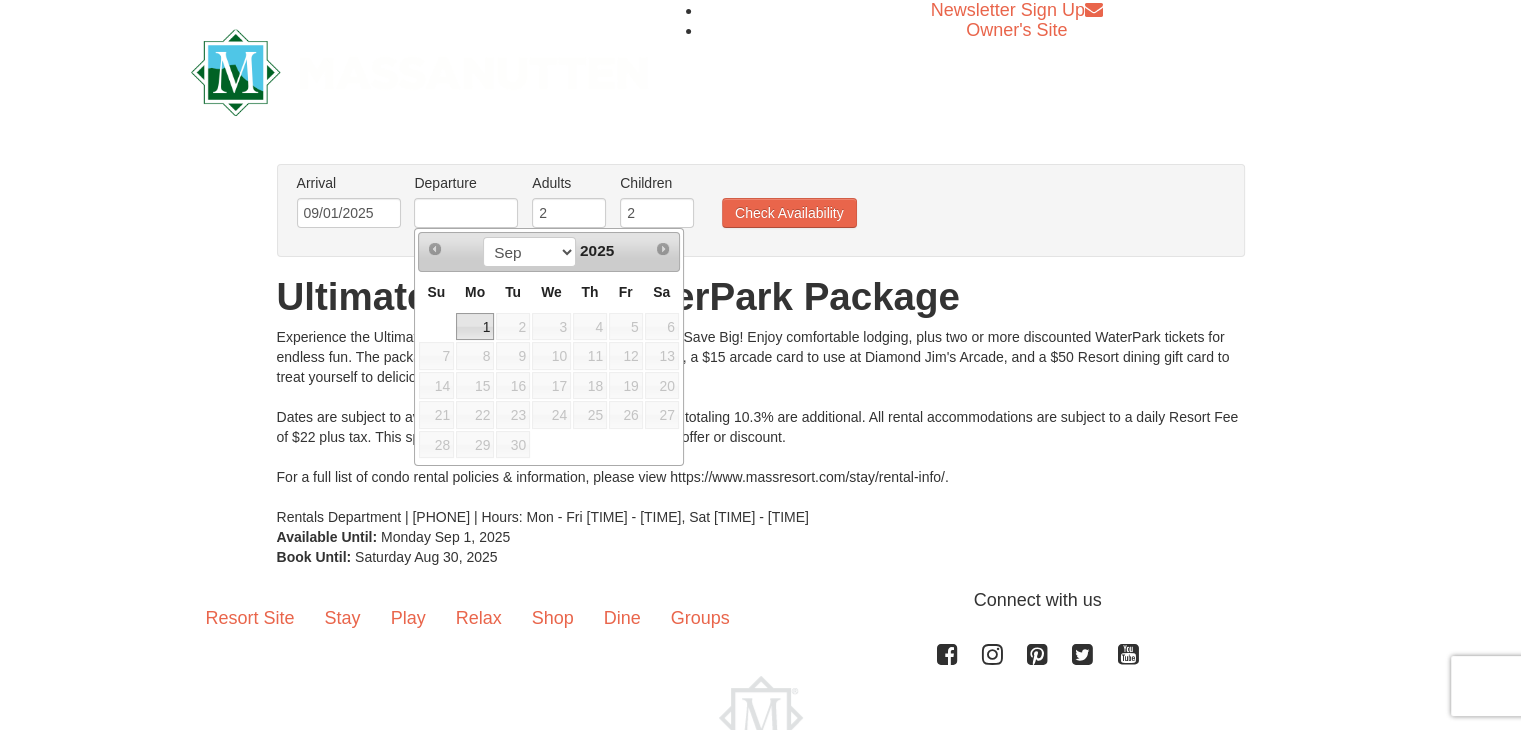 click on "1" at bounding box center [475, 327] 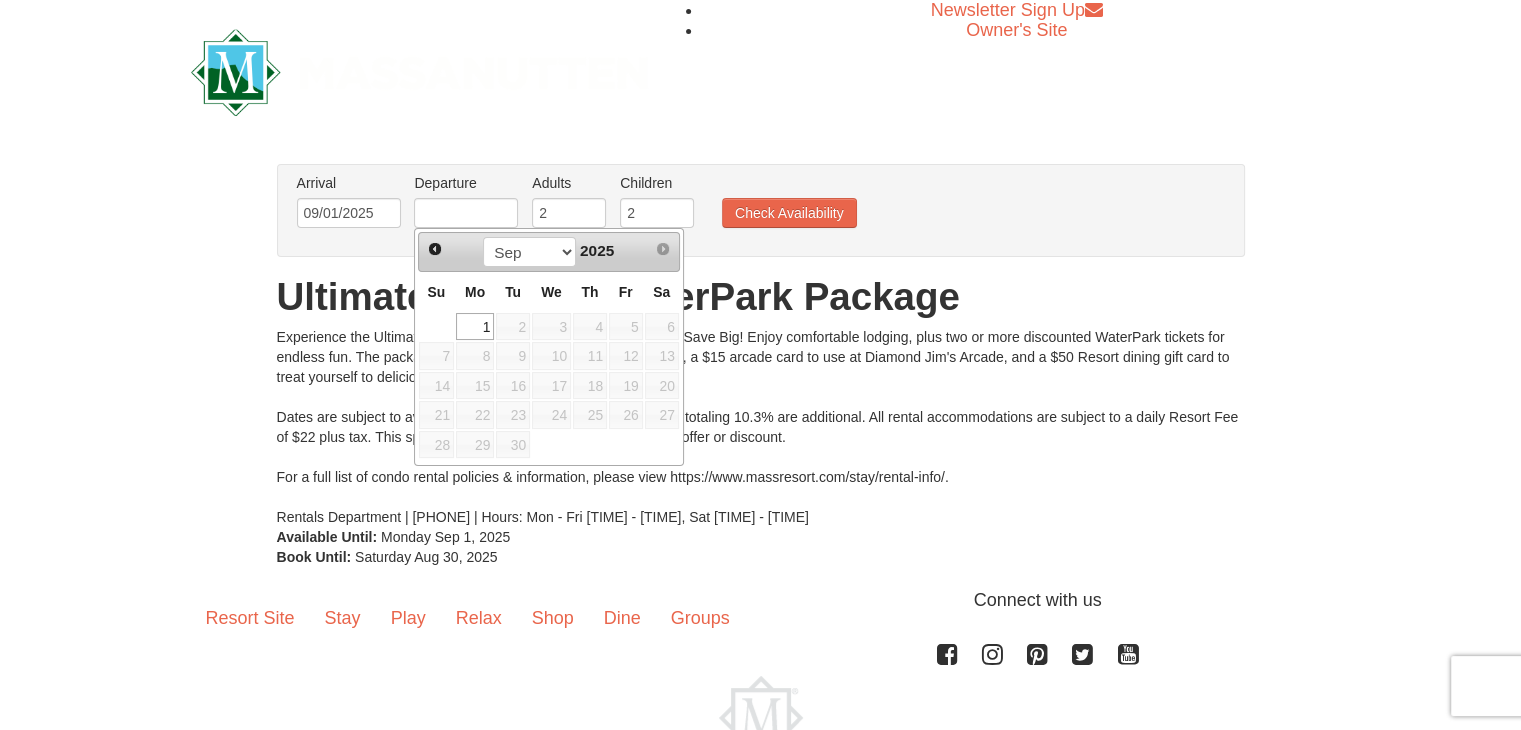 type on "09/01/2025" 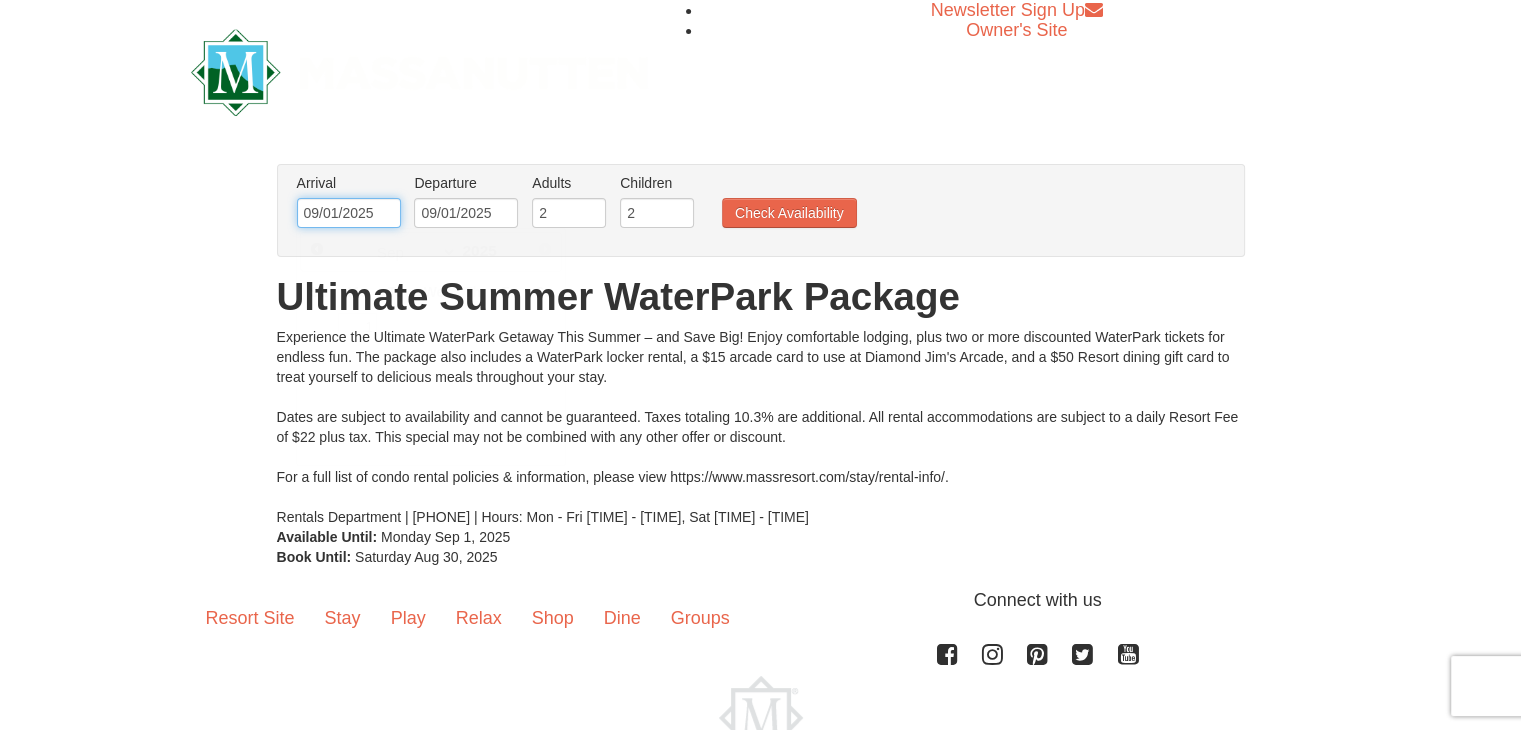 click on "09/01/2025" at bounding box center (349, 213) 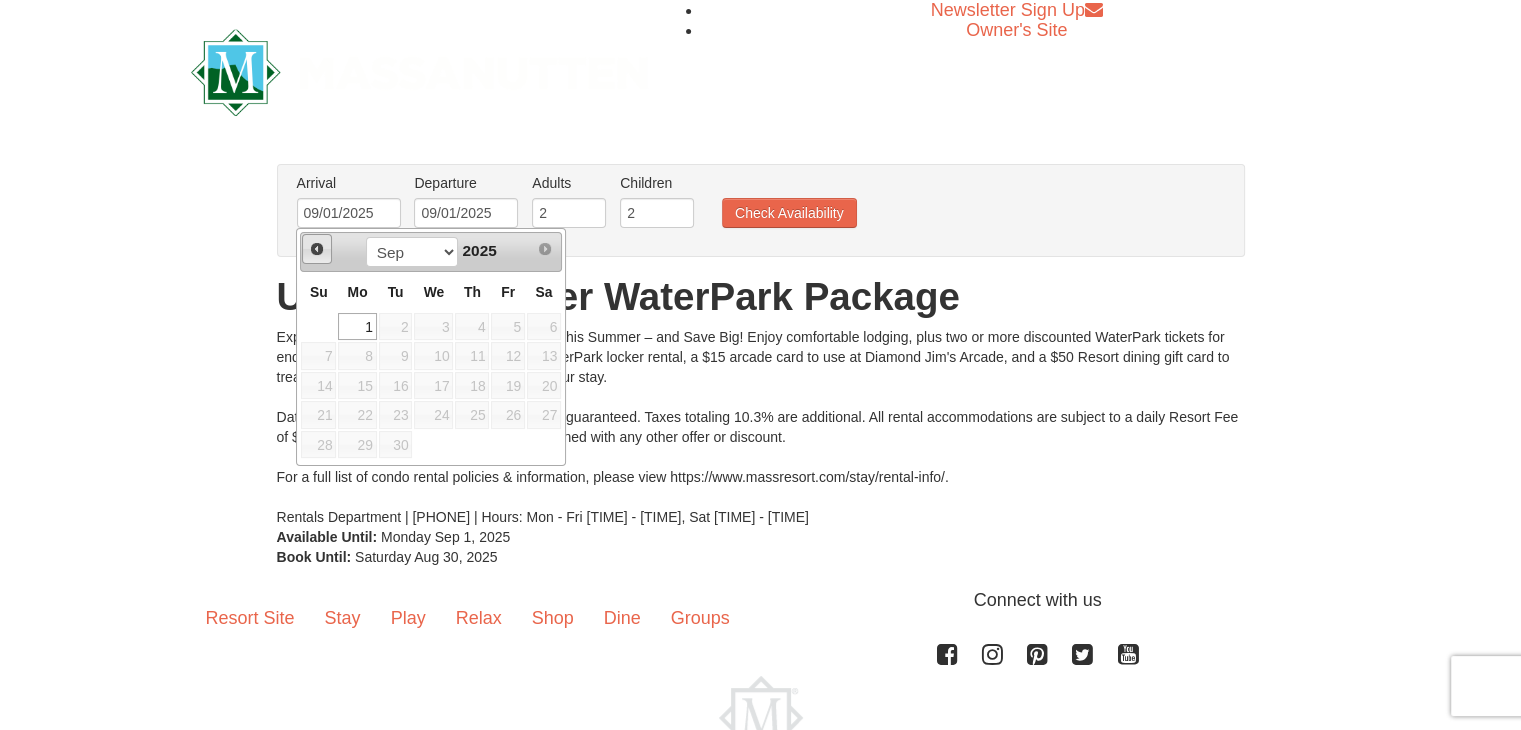 click on "Prev" at bounding box center [317, 249] 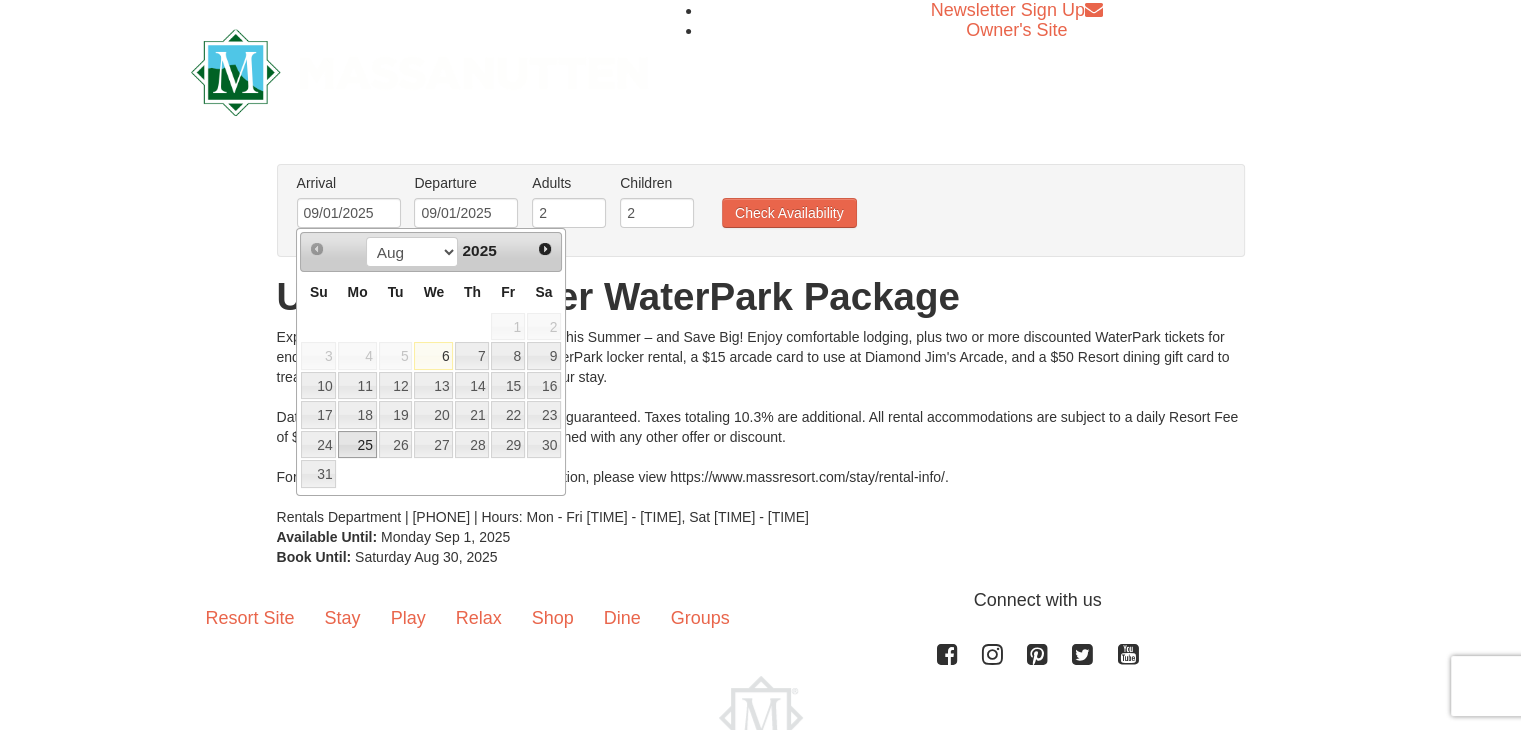 click on "25" at bounding box center [357, 445] 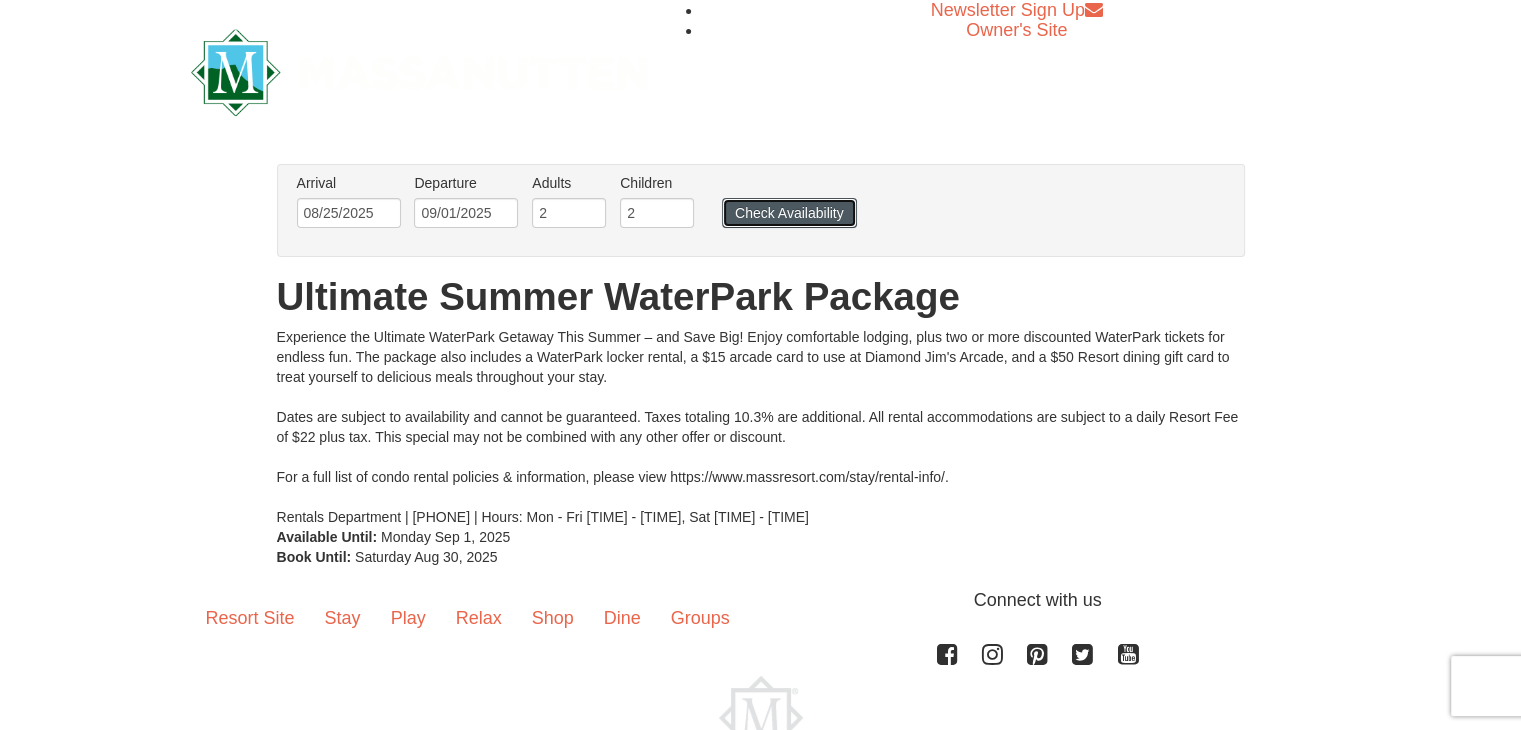 click on "Check Availability" at bounding box center (789, 213) 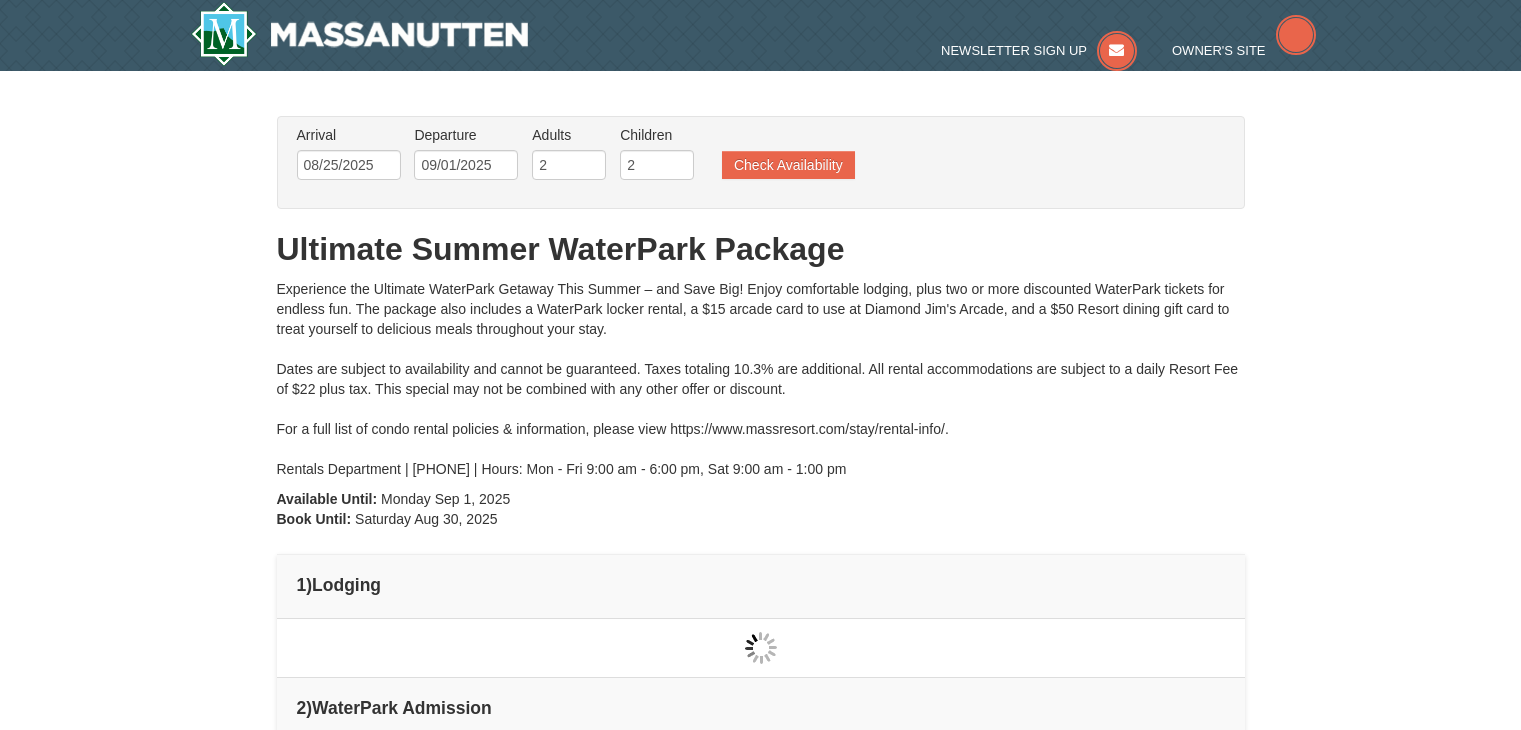 scroll, scrollTop: 0, scrollLeft: 0, axis: both 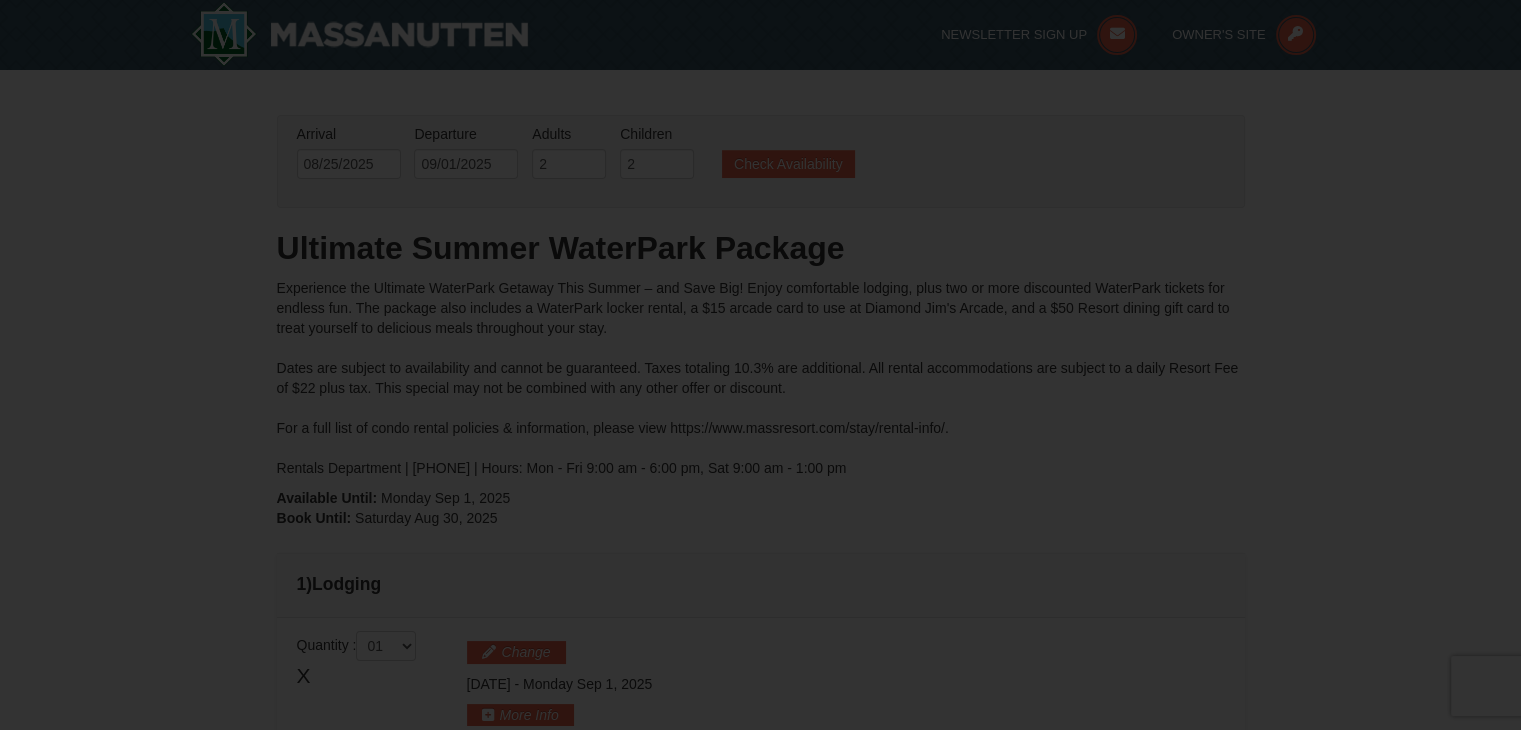 type on "08/25/2025" 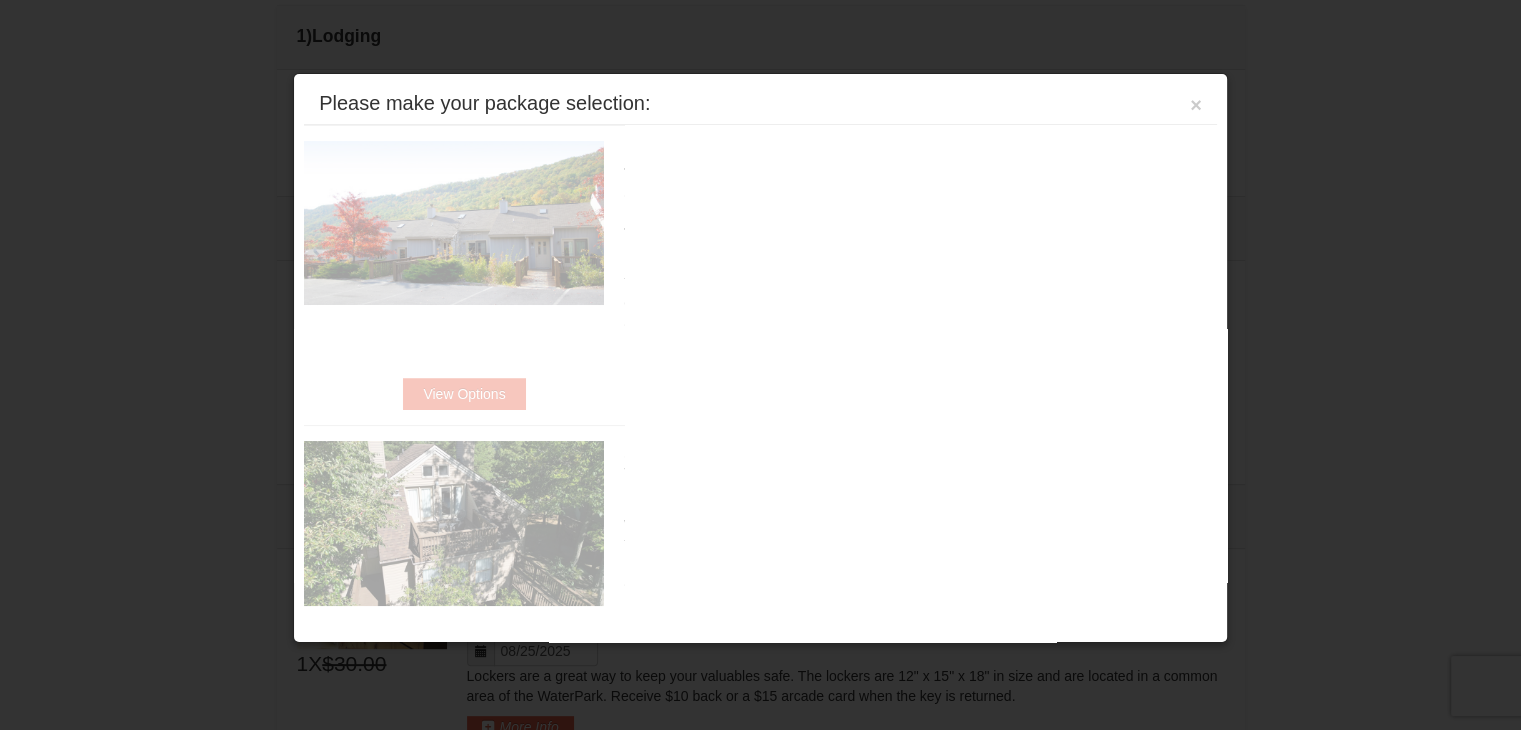 scroll, scrollTop: 629, scrollLeft: 0, axis: vertical 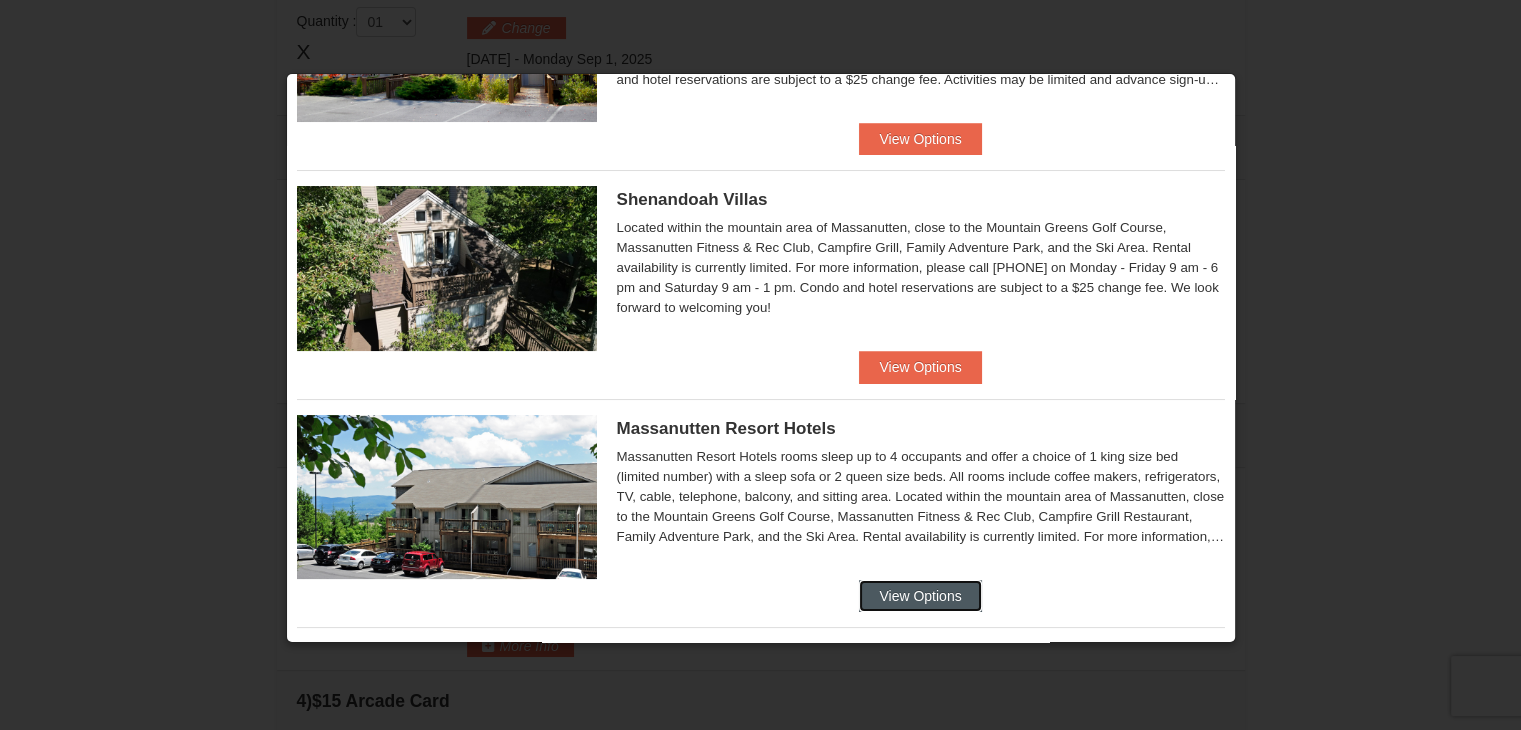 click on "View Options" at bounding box center [920, 596] 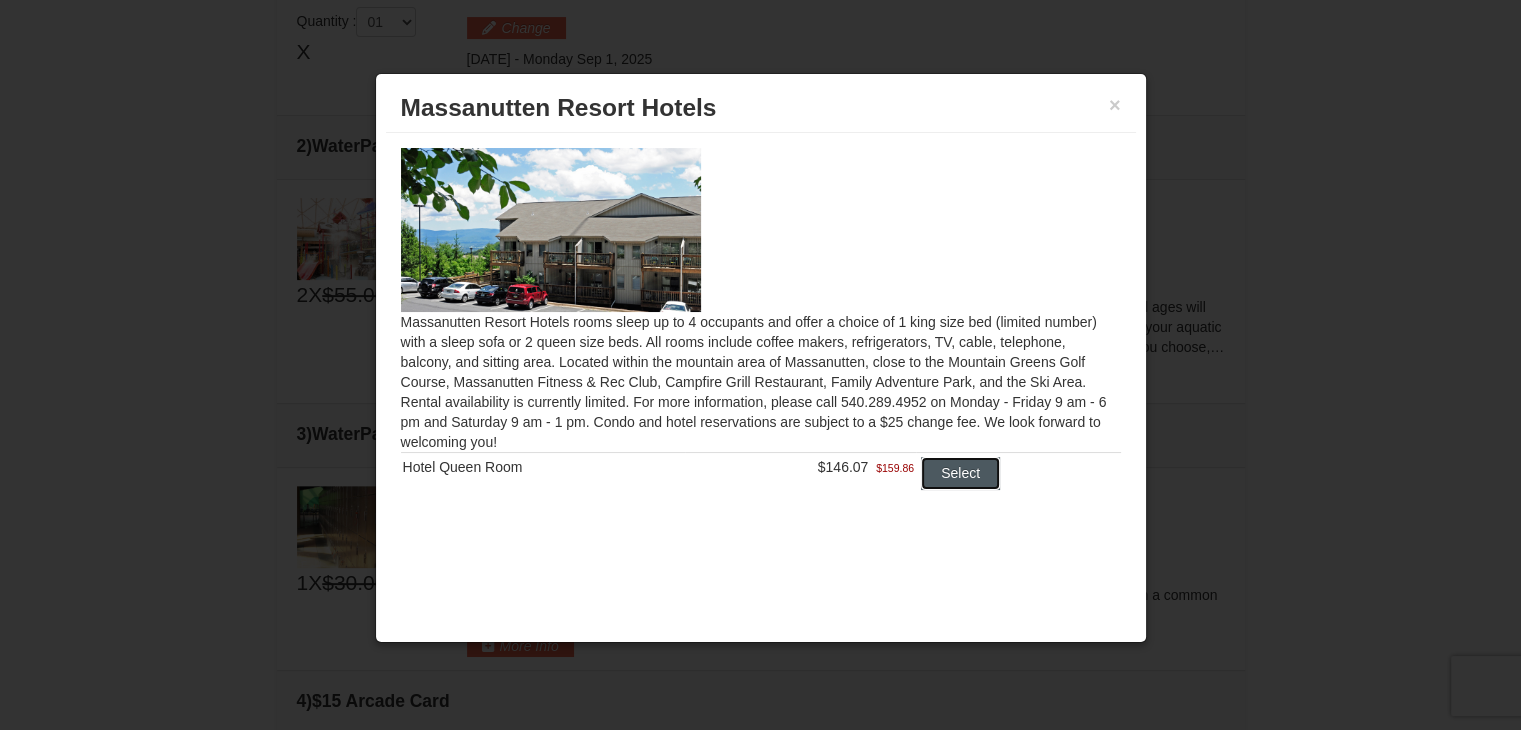 click on "Select" at bounding box center (960, 473) 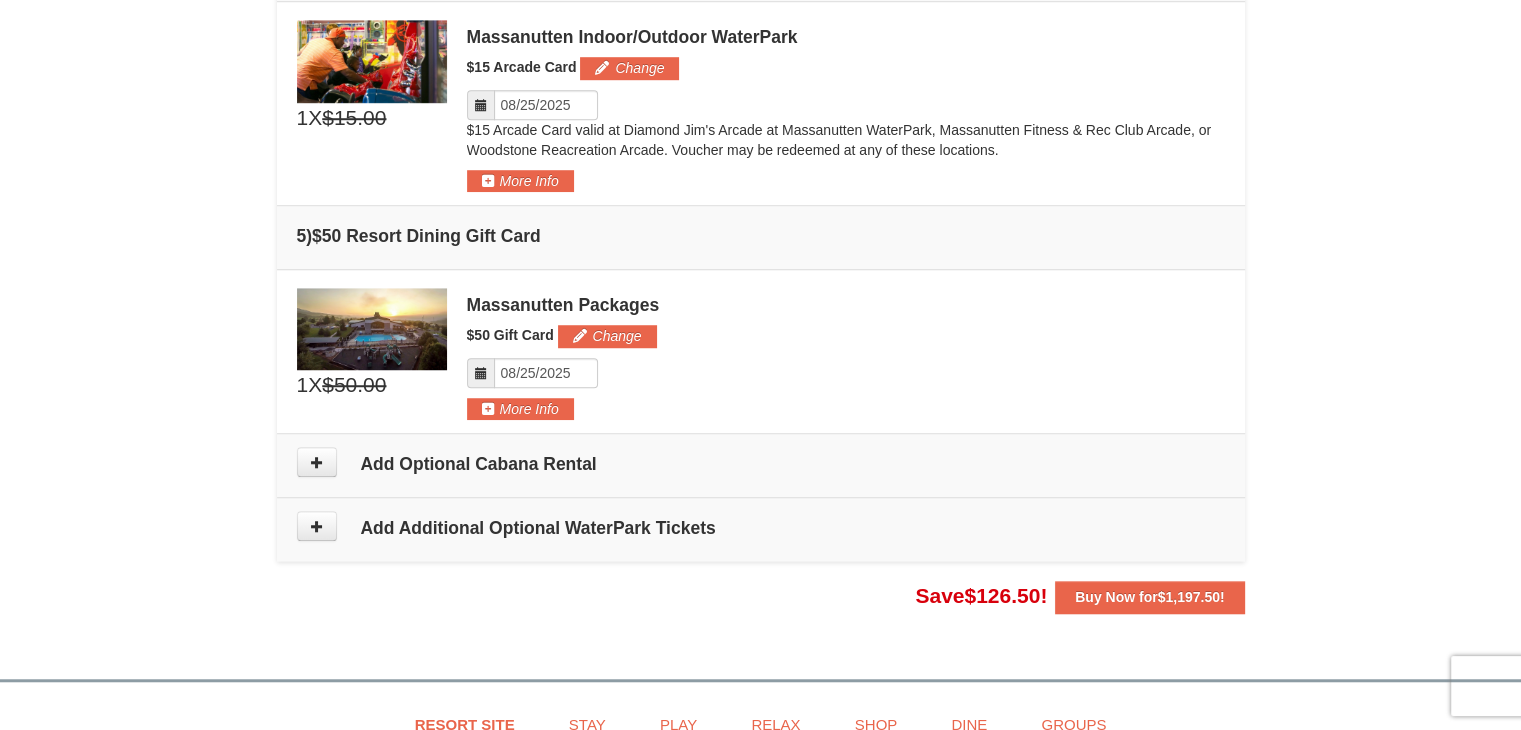 scroll, scrollTop: 1452, scrollLeft: 0, axis: vertical 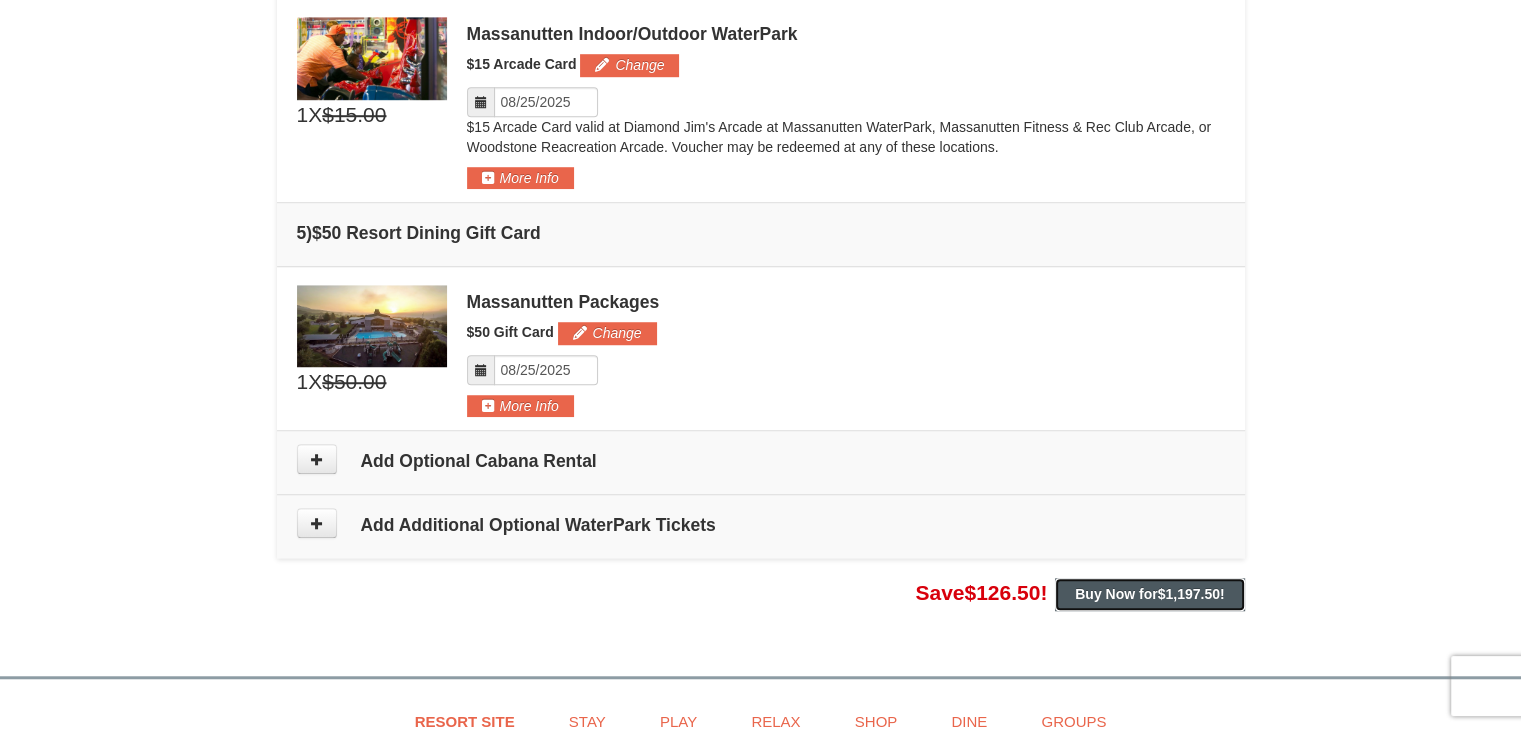 click on "Buy Now for
$1,197.50 !" at bounding box center (1149, 594) 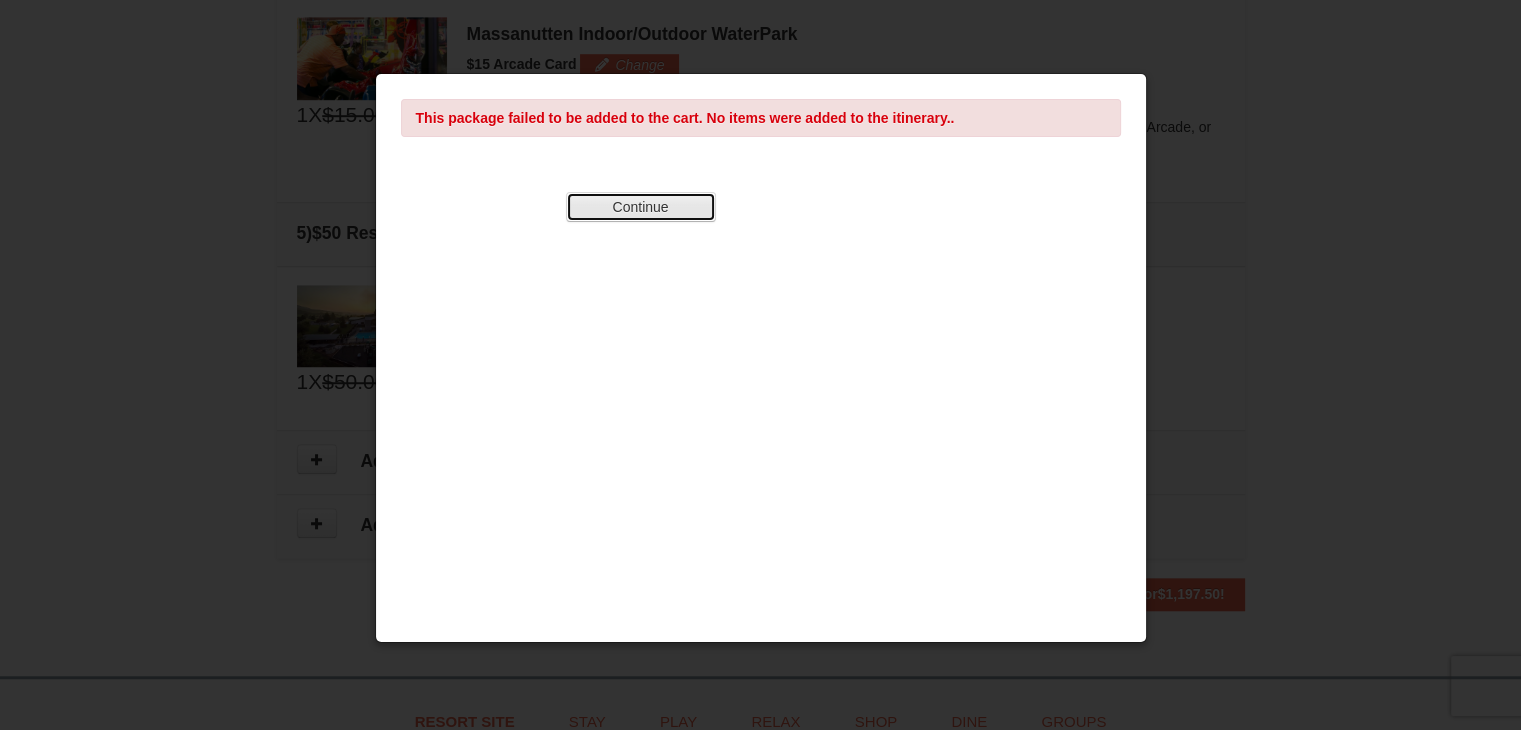 click on "Continue" at bounding box center (641, 207) 